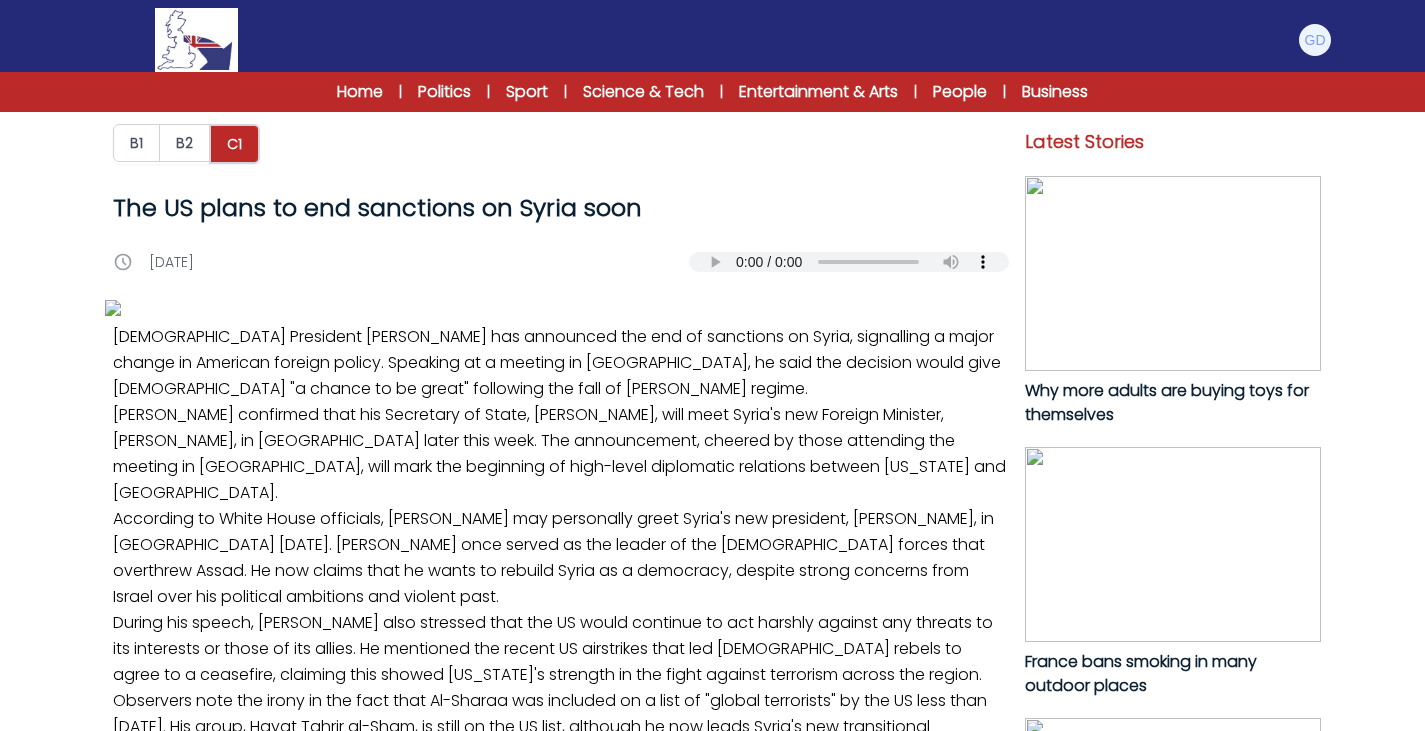 scroll, scrollTop: 610, scrollLeft: 0, axis: vertical 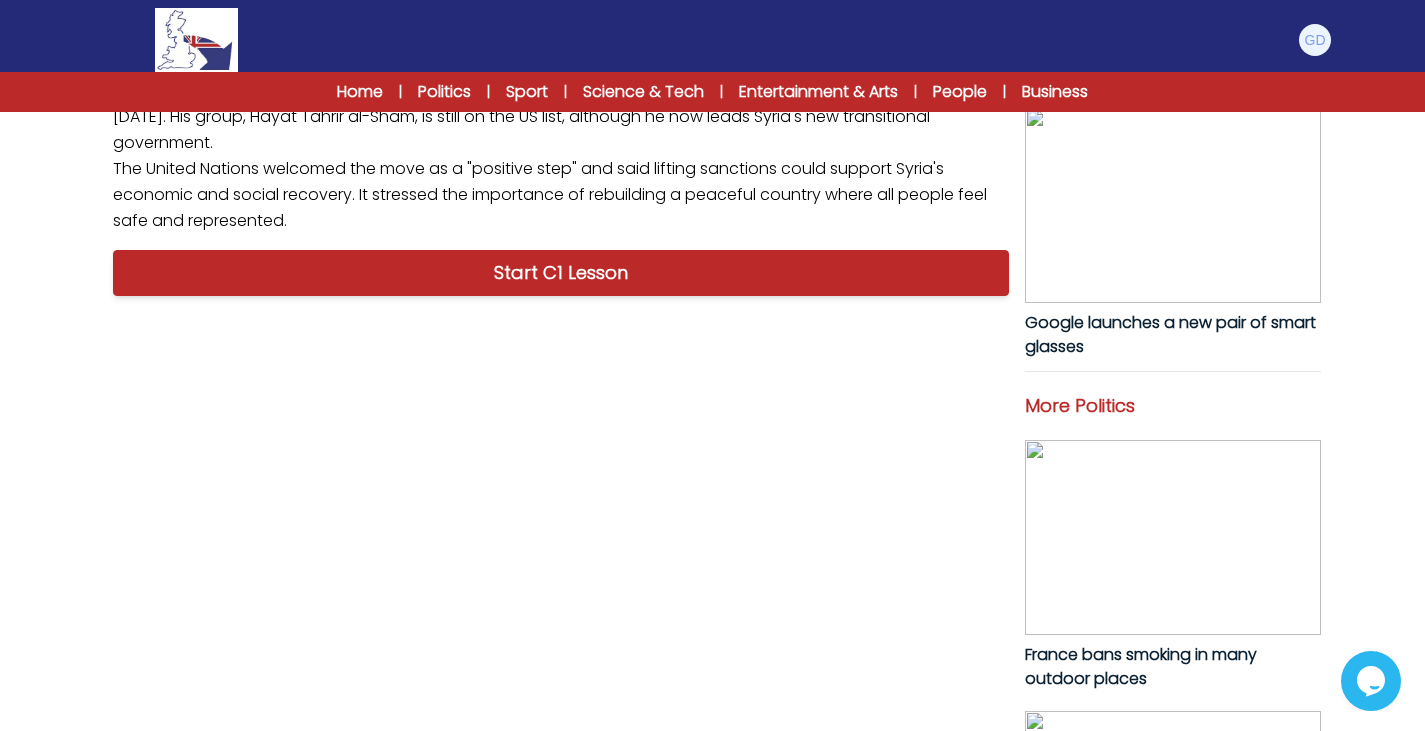 click on "US President Donald Trump has announced the end of sanctions on Syria, signalling a major change in American foreign policy. Speaking at a meeting in Riyadh, he said the decision would give Syrians "a chance to be great" following the fall of Bashar al-Assad's regime.
Trump confirmed that his Secretary of State, Marco Rubio, will meet Syria's new Foreign Minister, Asaad al Shaibani, in Turkey later this week. The announcement, cheered by those attending the meeting in Riyadh, will mark the beginning of high-level diplomatic relations between Washington and Damascus.
According to White House officials, Trump may personally greet Syria's new president, Ahmed al-Sharaa, in Saudi Arabia on Wednesday. Al-Sharaa once served as the leader of the Islamist forces that overthrew Assad. He now claims that he wants to rebuild Syria as a democracy, despite strong concerns from Israel over his political ambitions and violent past." at bounding box center [561, -26] 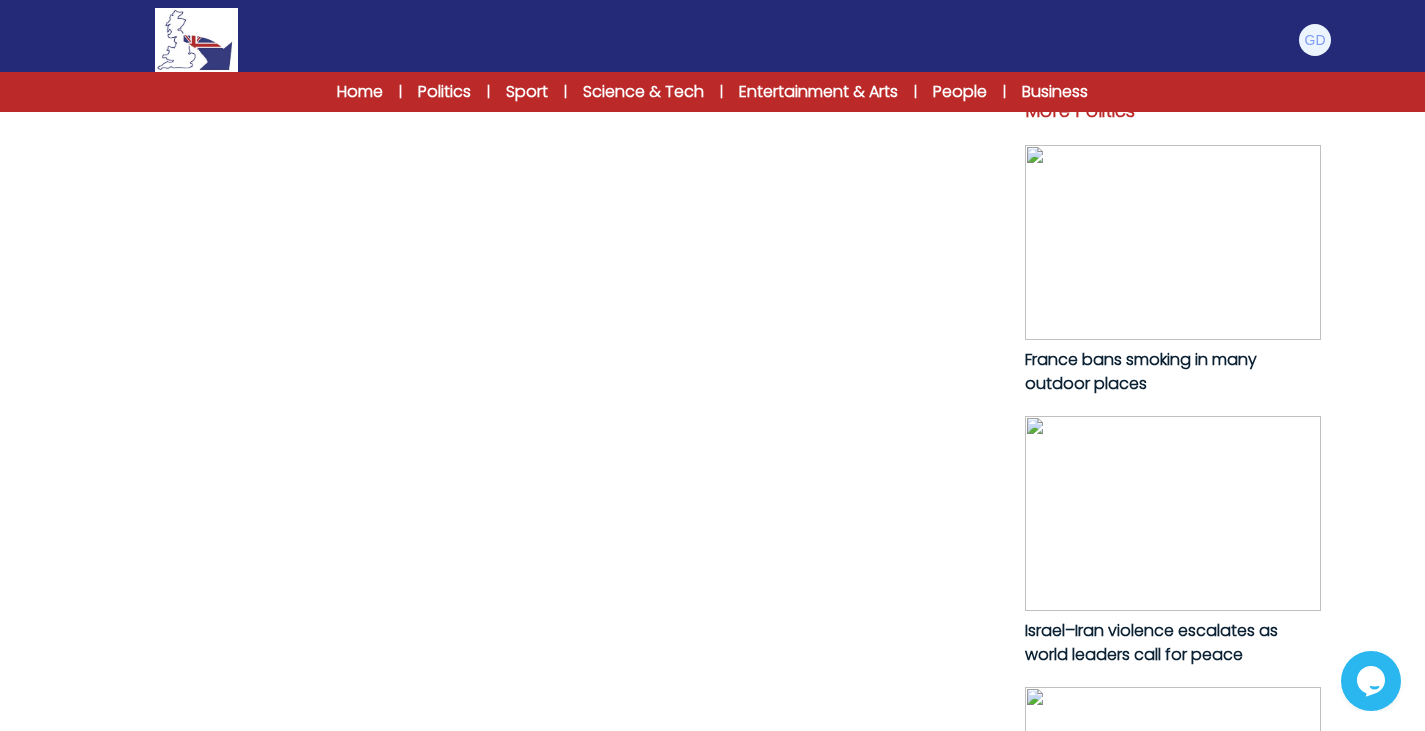 scroll, scrollTop: 929, scrollLeft: 0, axis: vertical 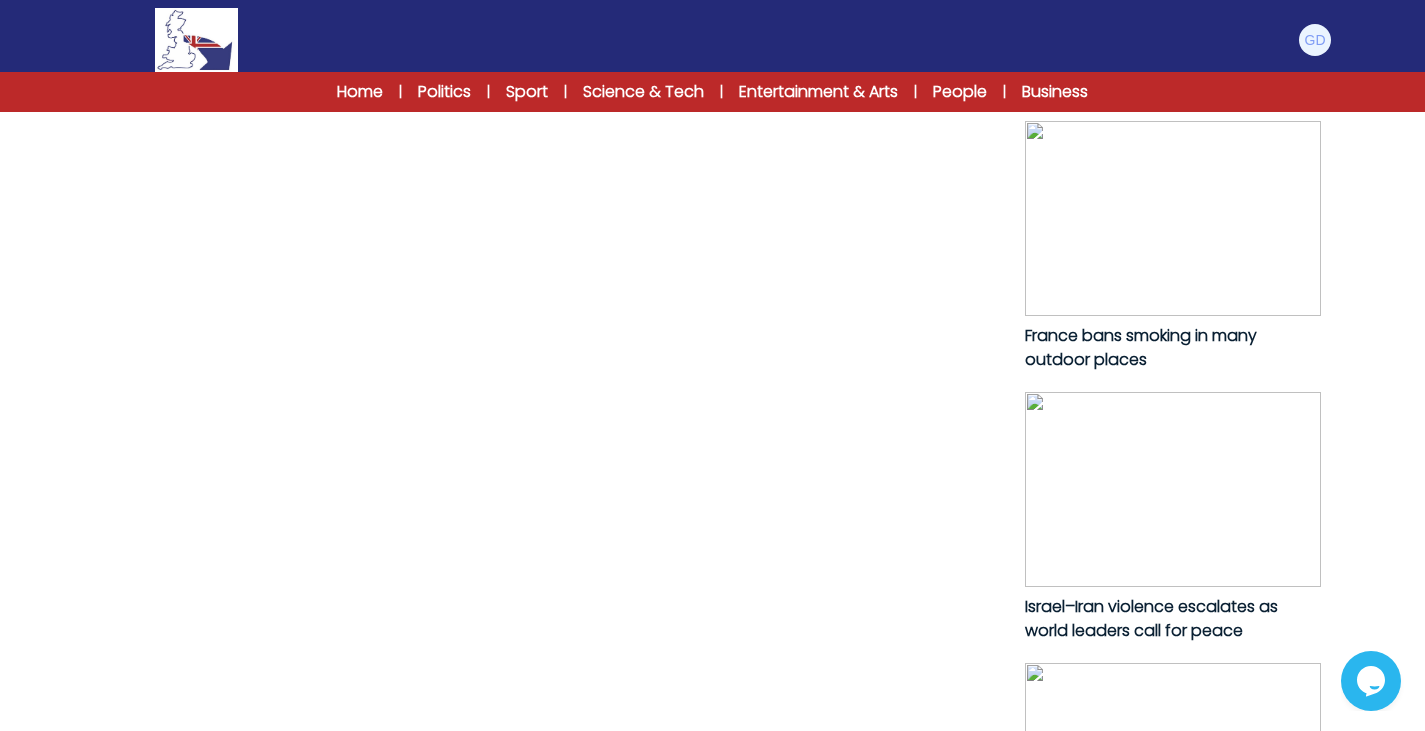 click on "Start C1 Lesson" at bounding box center [561, -46] 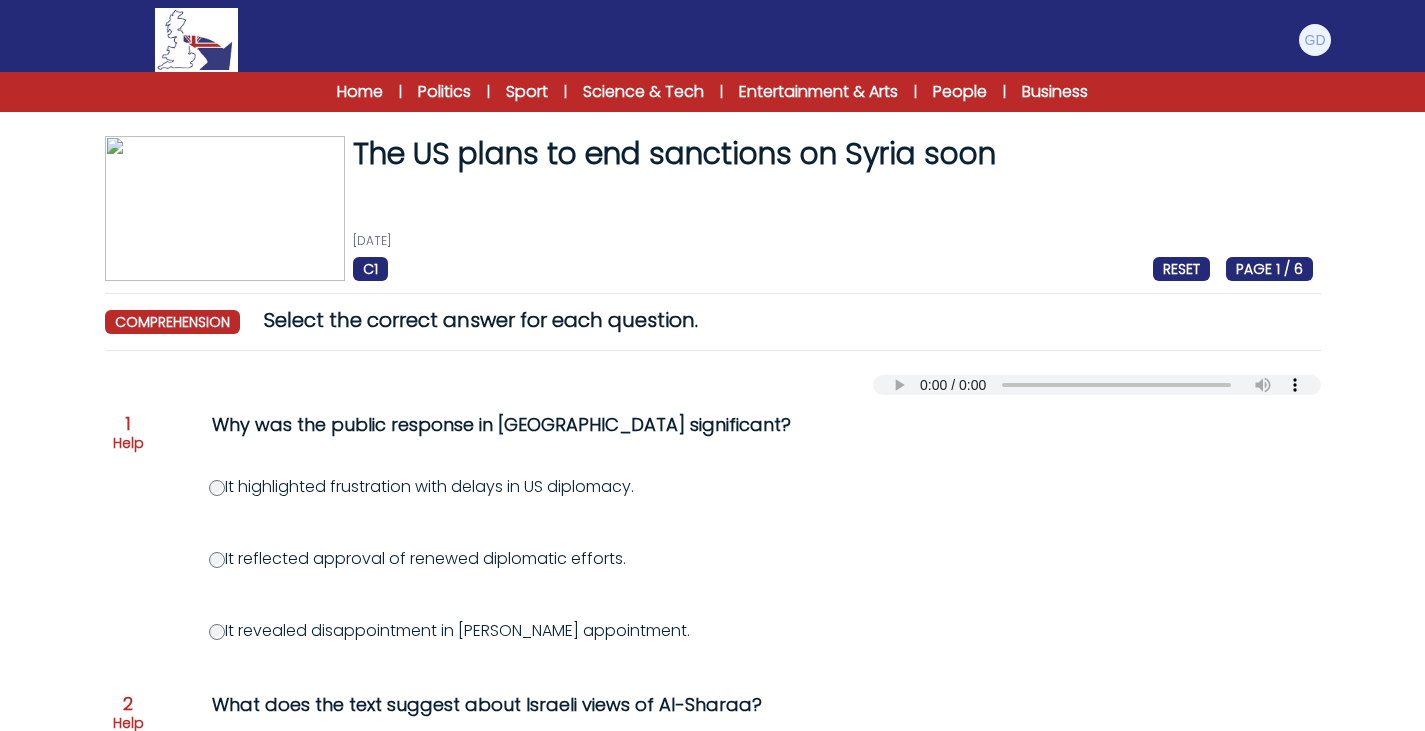 scroll, scrollTop: 121, scrollLeft: 0, axis: vertical 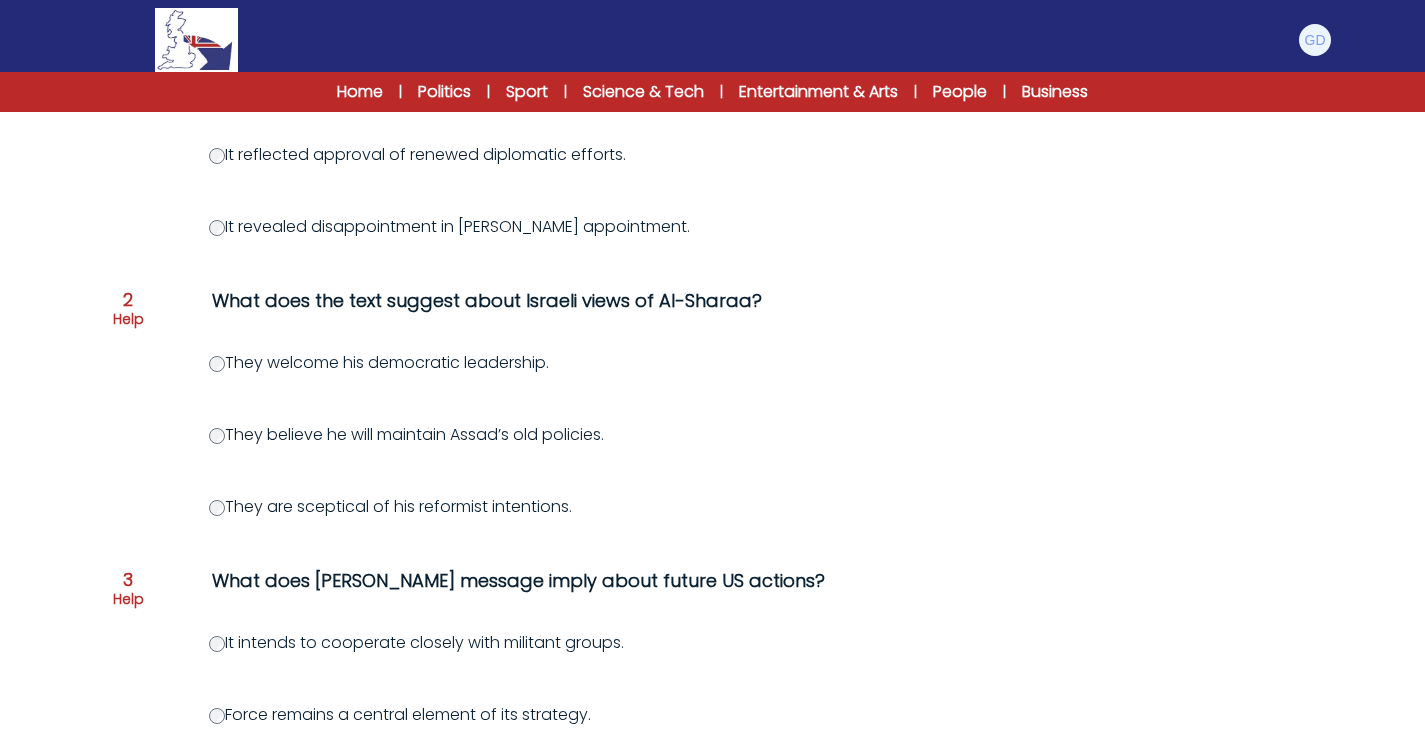 click on "Question
1
Help
Why was the public response in Riyadh significant?
It highlighted frustration with delays in US diplomacy.
It reflected approval of renewed diplomatic efforts.
It revealed disappointment in Rubio’s appointment.
2" at bounding box center [713, 715] 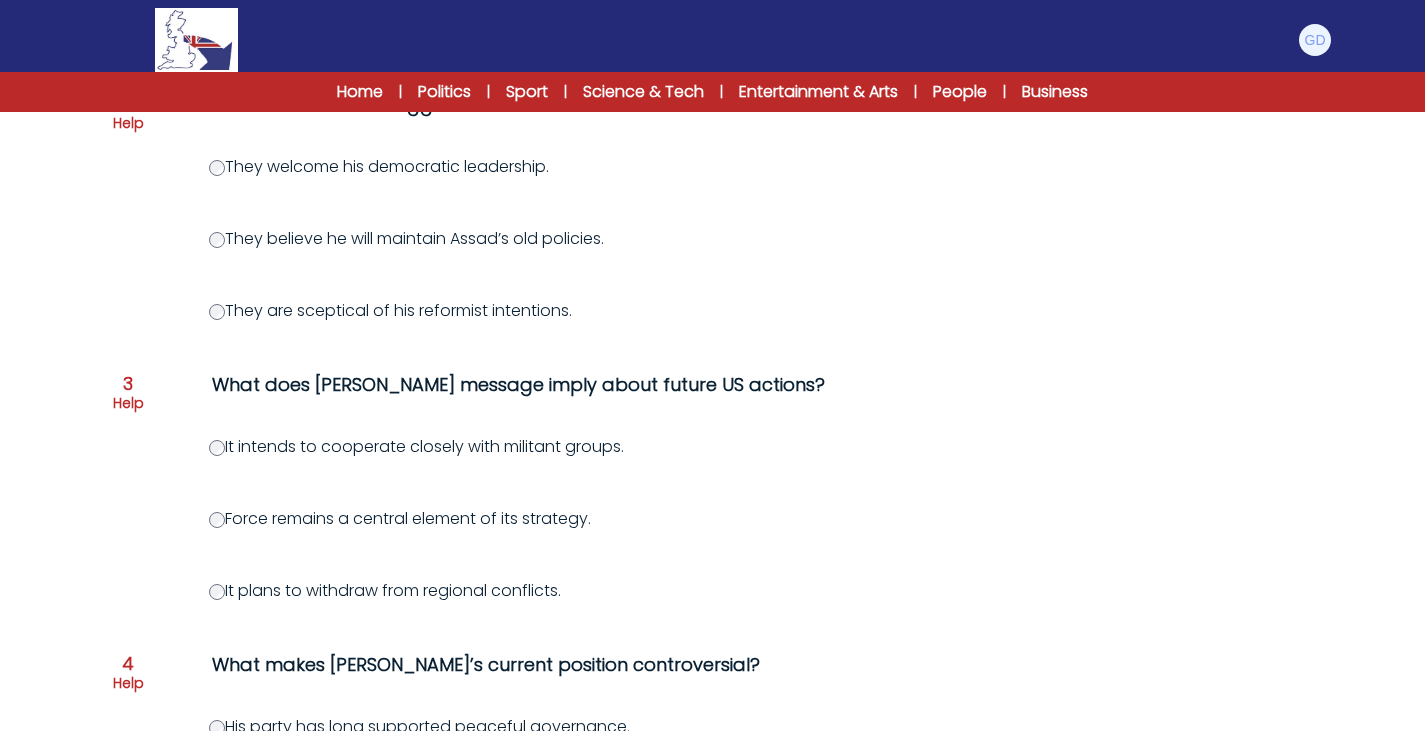 scroll, scrollTop: 612, scrollLeft: 0, axis: vertical 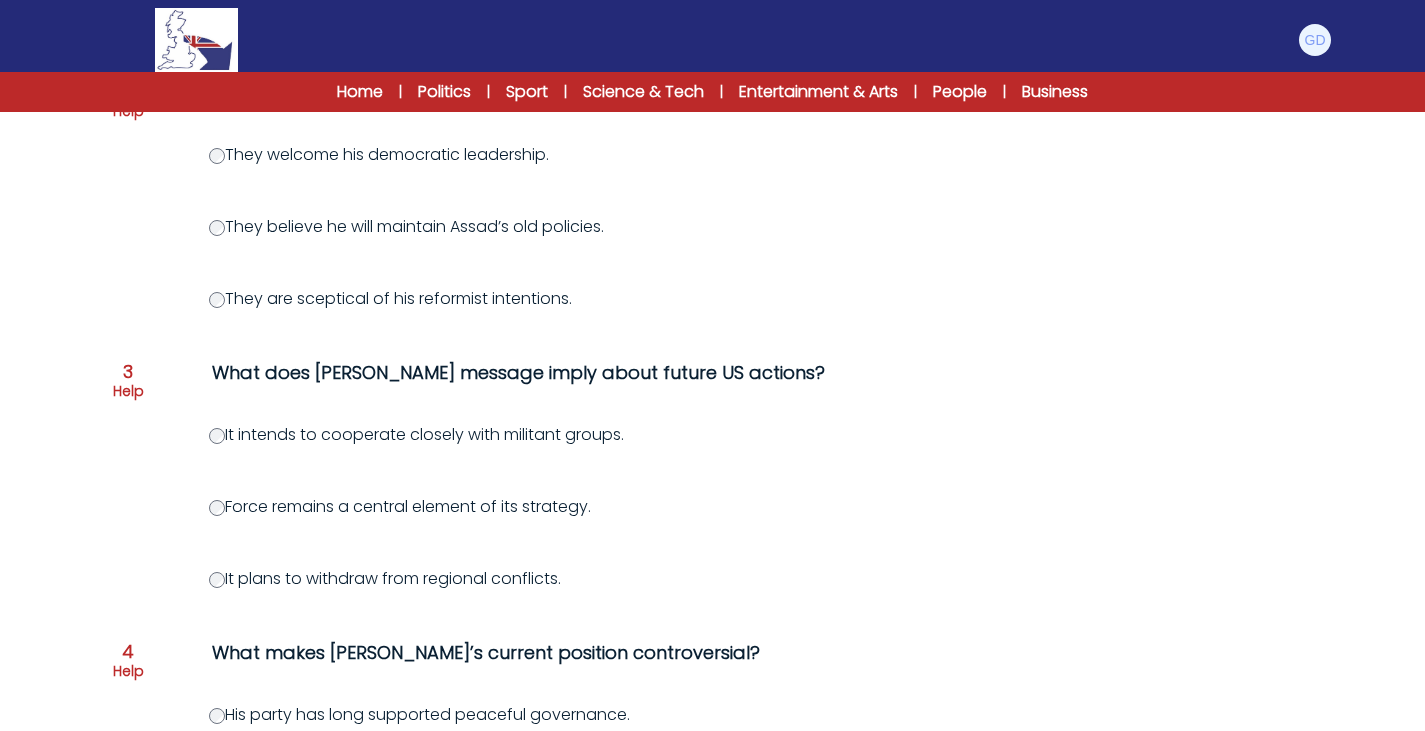 click on "Question
1
Help
Why was the public response in Riyadh significant?
It highlighted frustration with delays in US diplomacy.
It reflected approval of renewed diplomatic efforts.
It revealed disappointment in Rubio’s appointment.
2" at bounding box center [713, 507] 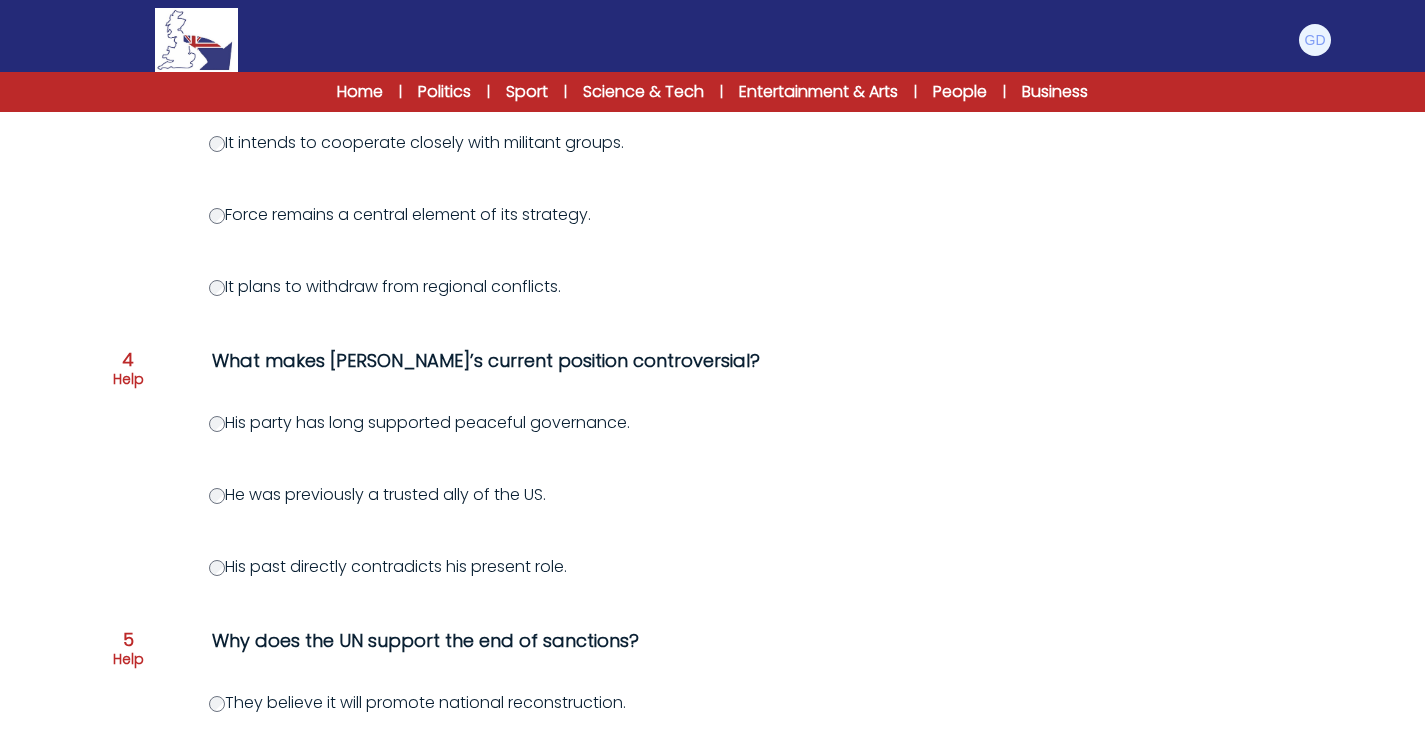 scroll, scrollTop: 903, scrollLeft: 0, axis: vertical 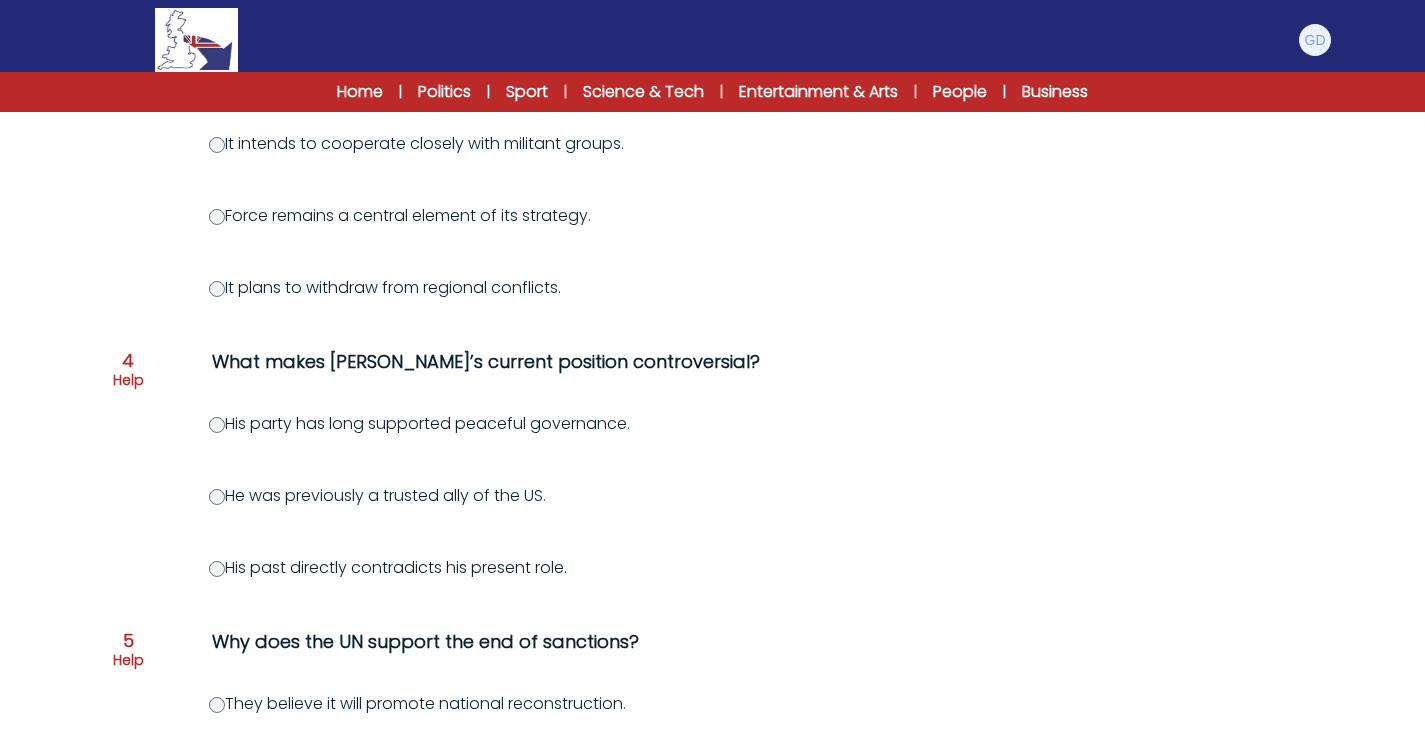 click on "Question
1
Help
Why was the public response in Riyadh significant?
It highlighted frustration with delays in US diplomacy.
It reflected approval of renewed diplomatic efforts.
It revealed disappointment in Rubio’s appointment.
2" at bounding box center [713, 216] 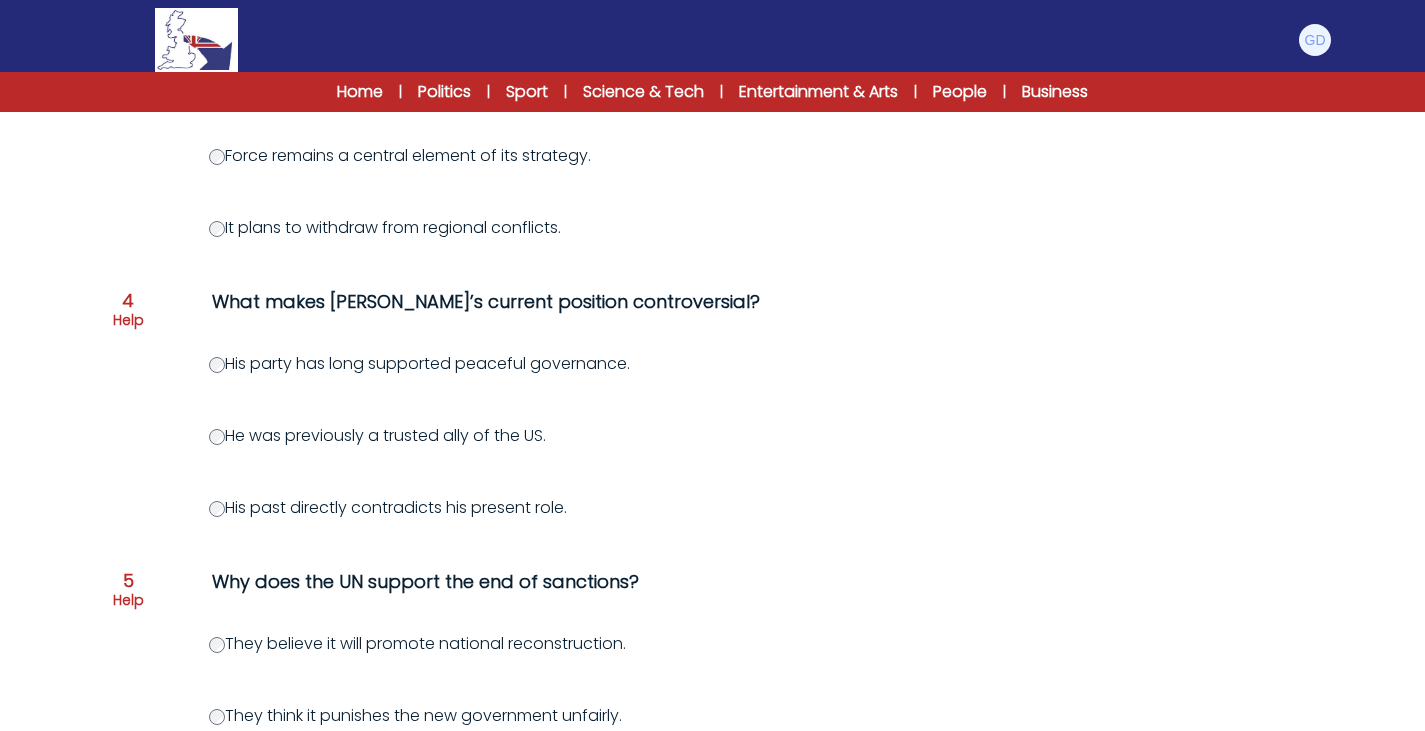 scroll, scrollTop: 964, scrollLeft: 0, axis: vertical 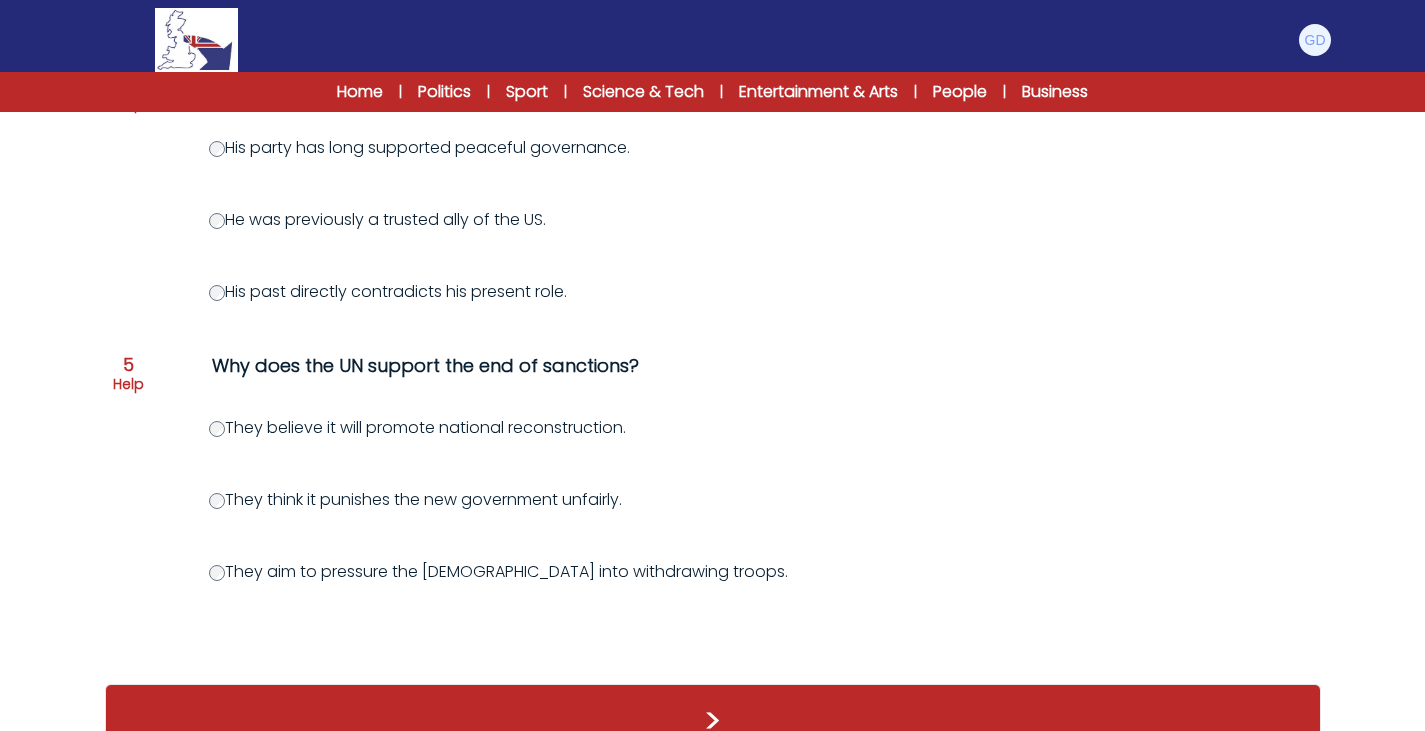 click on "The US plans to end sanctions on Syria soon
15th May 2025
C1
RESET
PAGE
1
/ 6
The US plans to end sanctions on Syria soon
15th May 2025 RESET 1 2 3" at bounding box center (713, -133) 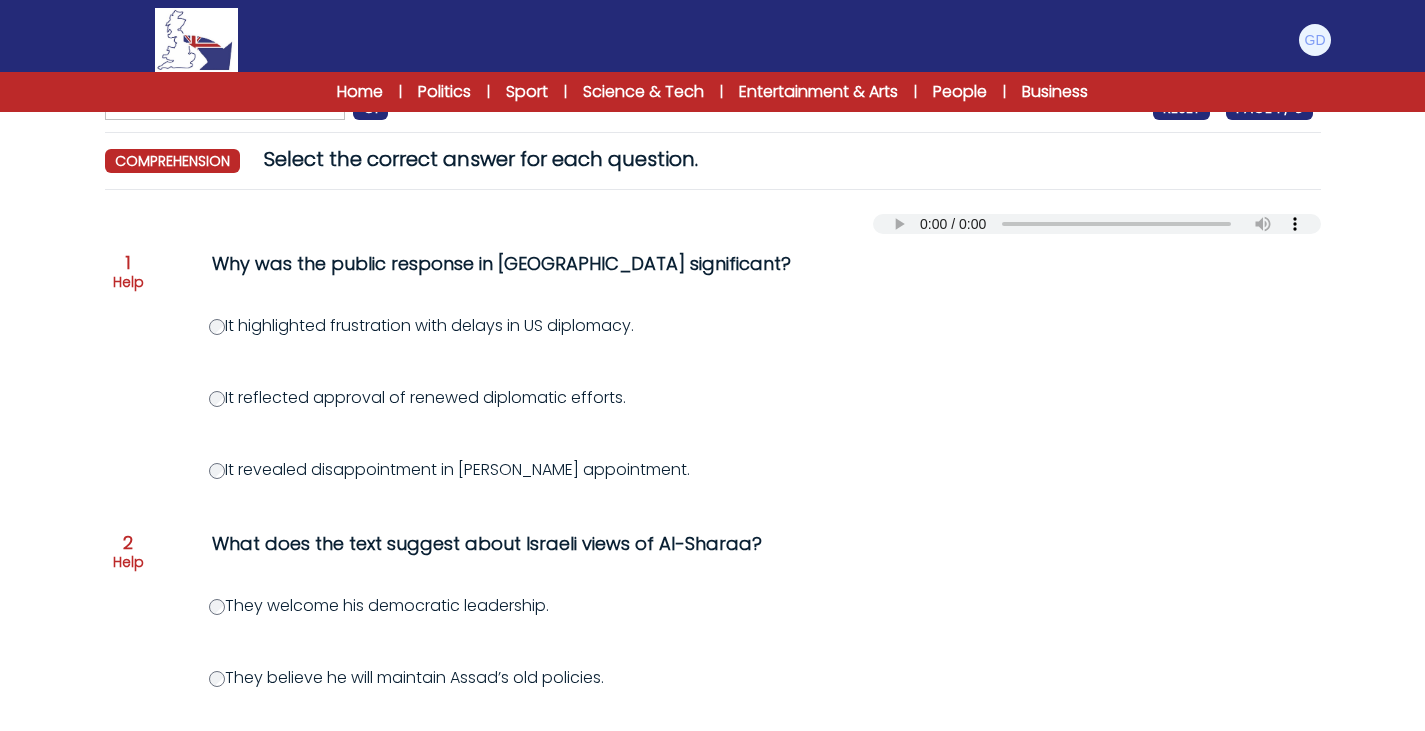 scroll, scrollTop: 0, scrollLeft: 0, axis: both 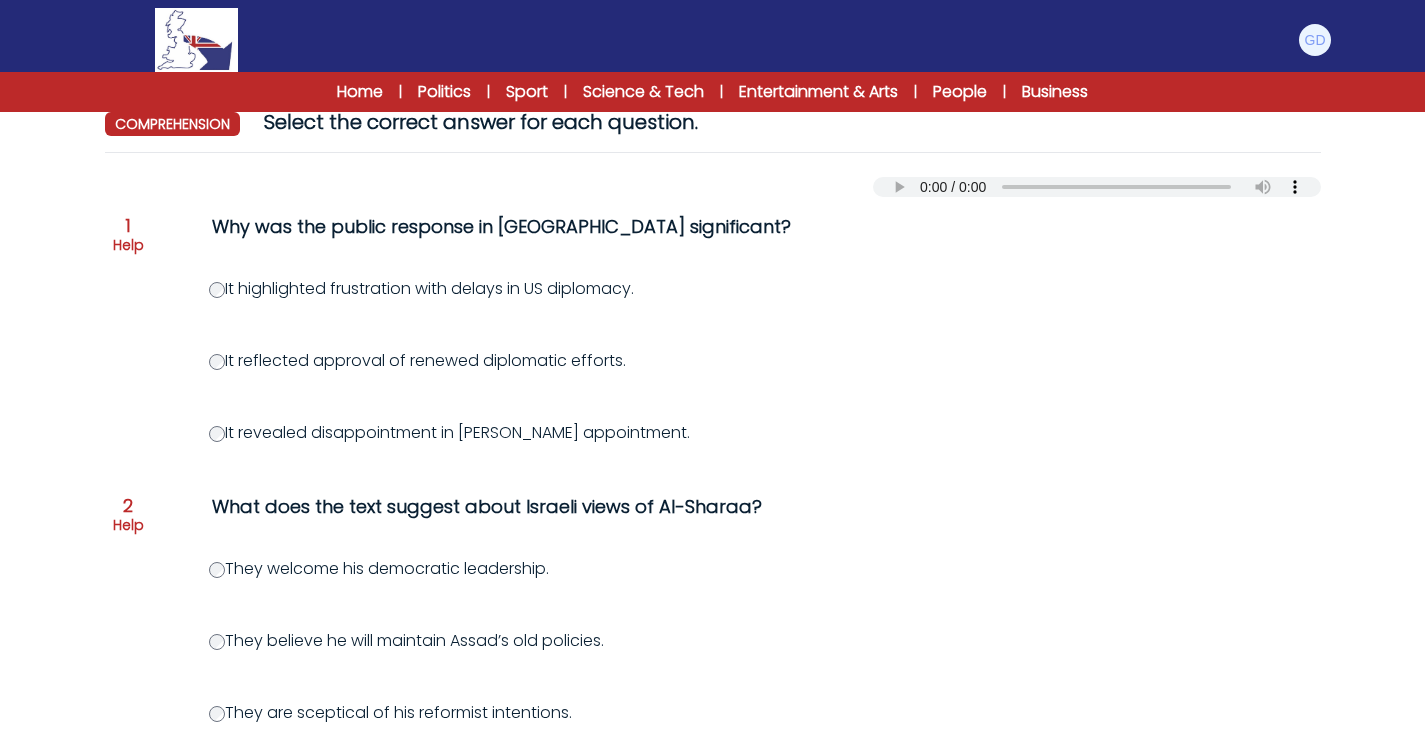 click on "The US plans to end sanctions on Syria soon
15th May 2025
C1
RESET
PAGE
1
/ 6
The US plans to end sanctions on Syria soon
15th May 2025 RESET 1 2 3" at bounding box center (713, 848) 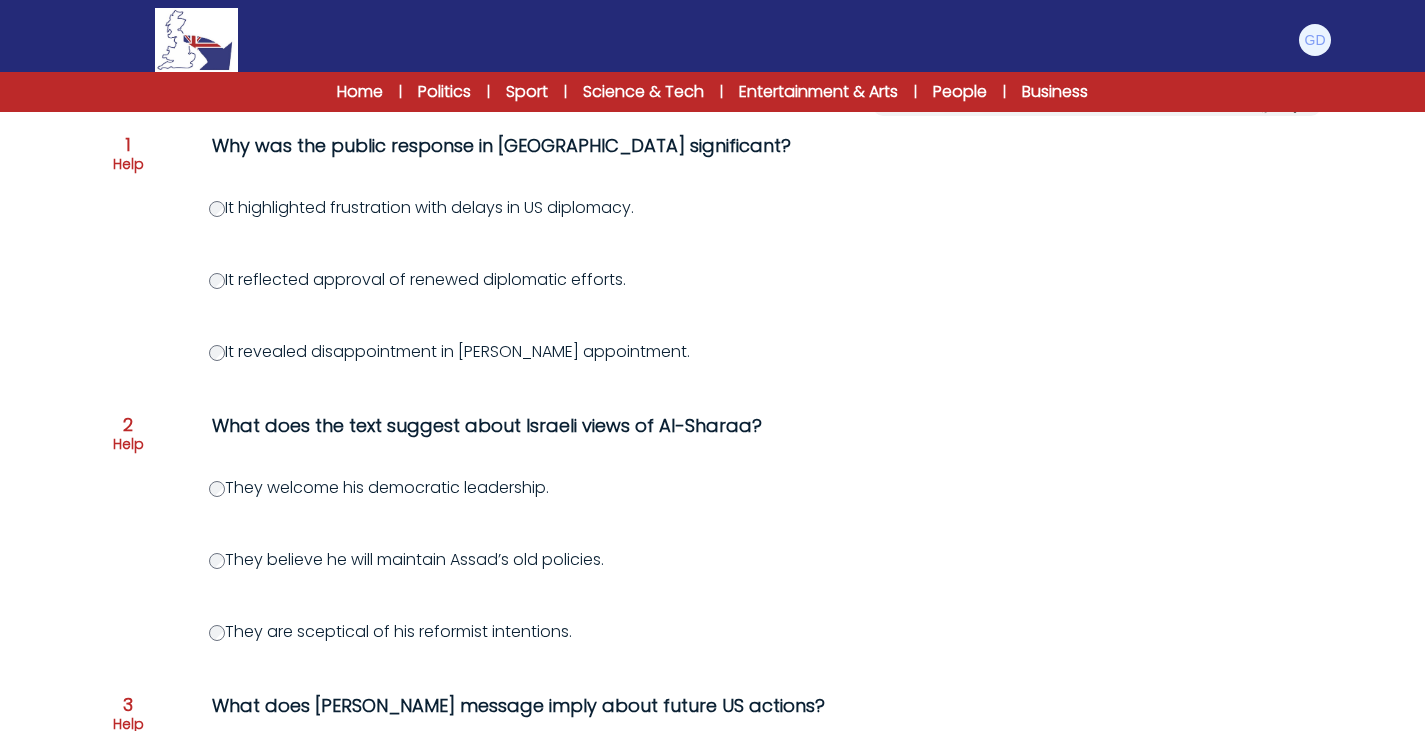 scroll, scrollTop: 0, scrollLeft: 0, axis: both 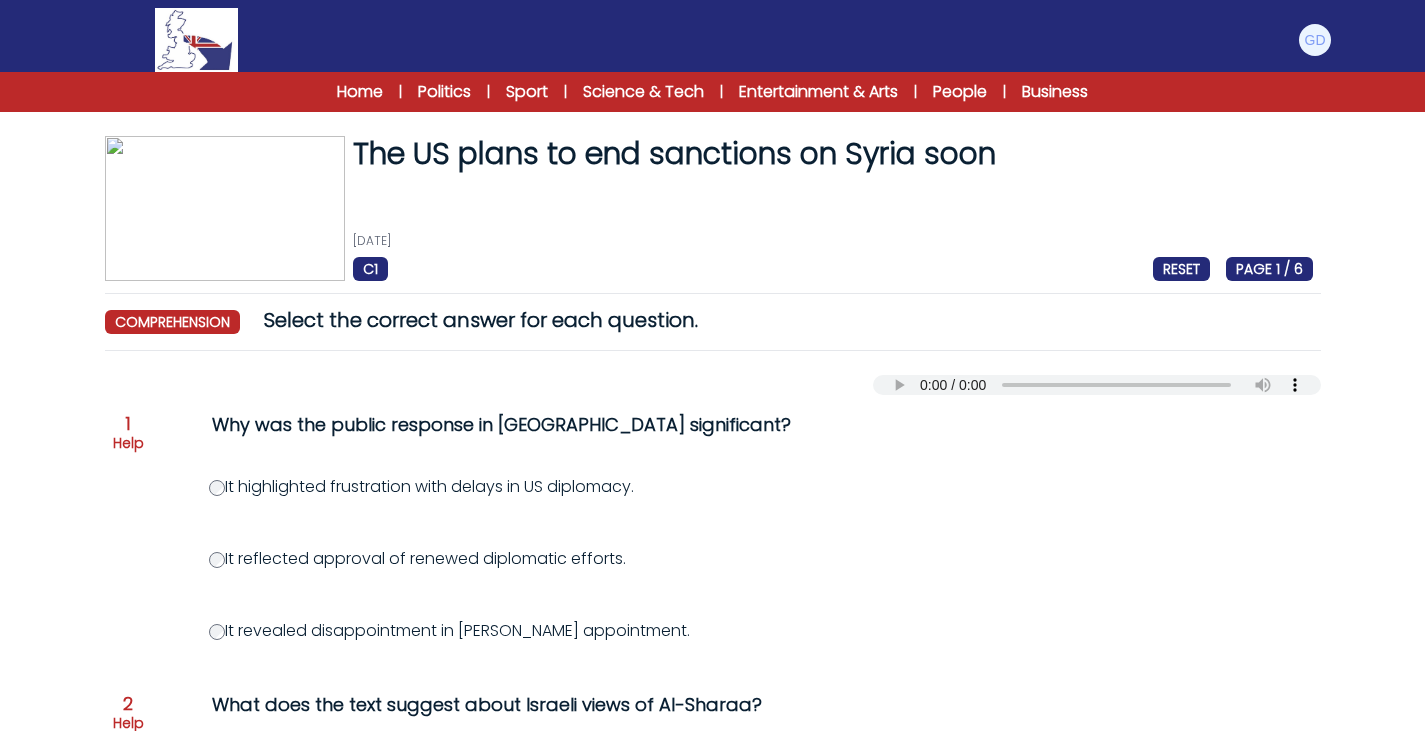 type 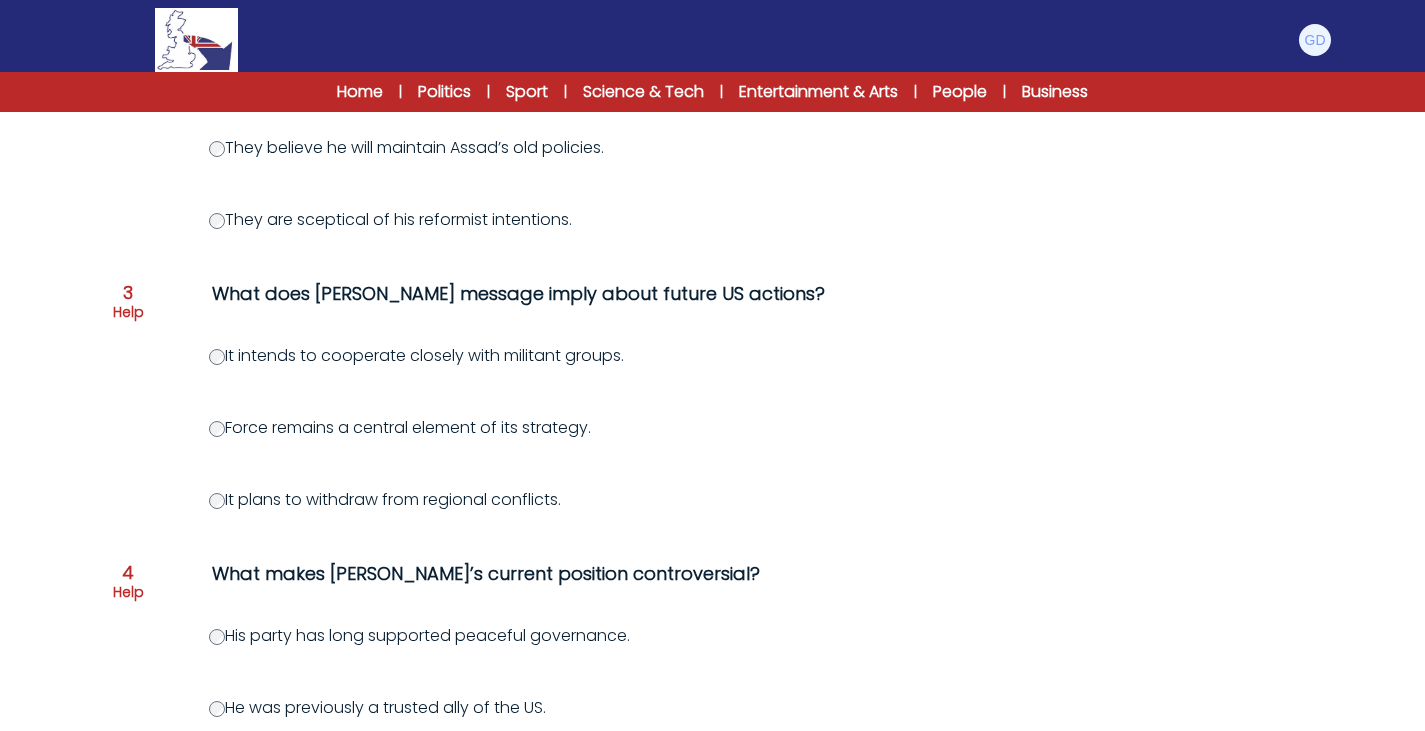 scroll, scrollTop: 719, scrollLeft: 0, axis: vertical 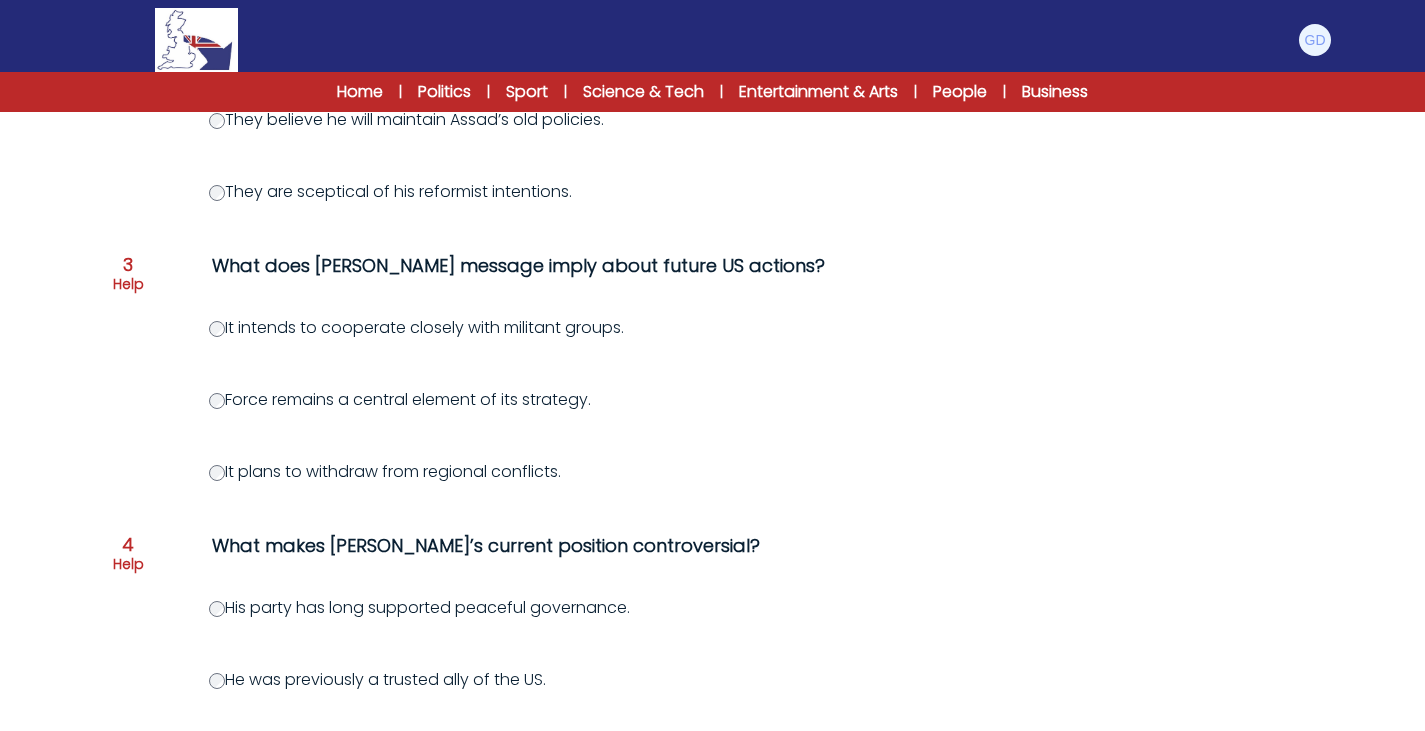 drag, startPoint x: 847, startPoint y: 522, endPoint x: 578, endPoint y: 403, distance: 294.1462 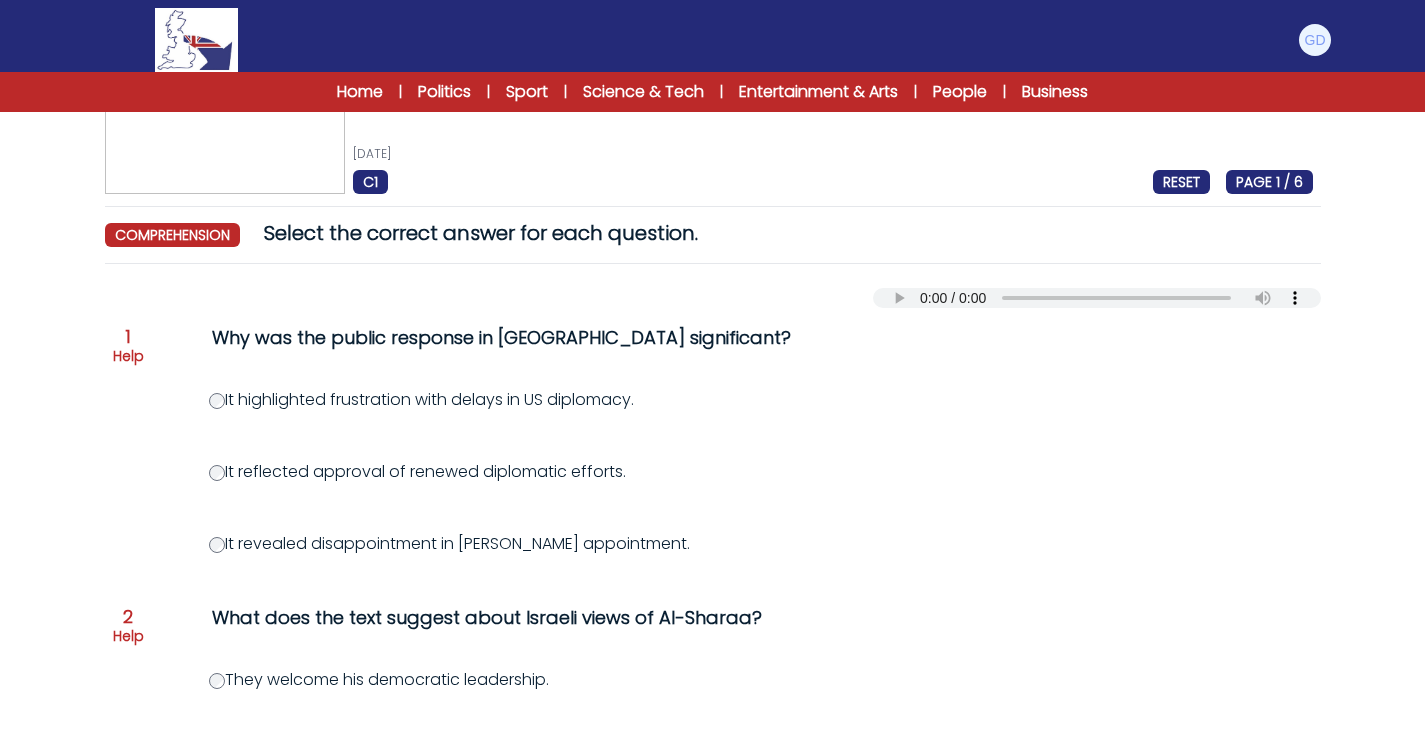 scroll, scrollTop: 86, scrollLeft: 0, axis: vertical 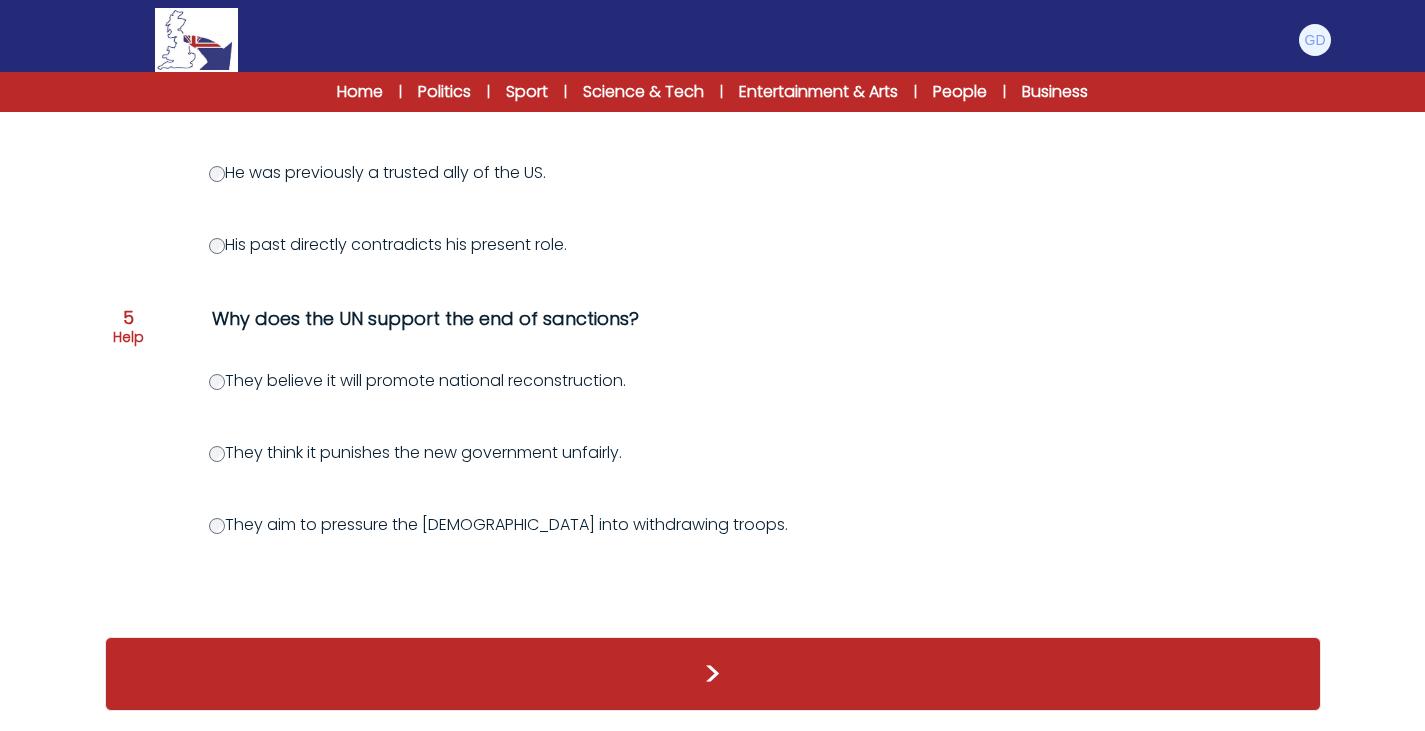 click on ">" at bounding box center [713, 674] 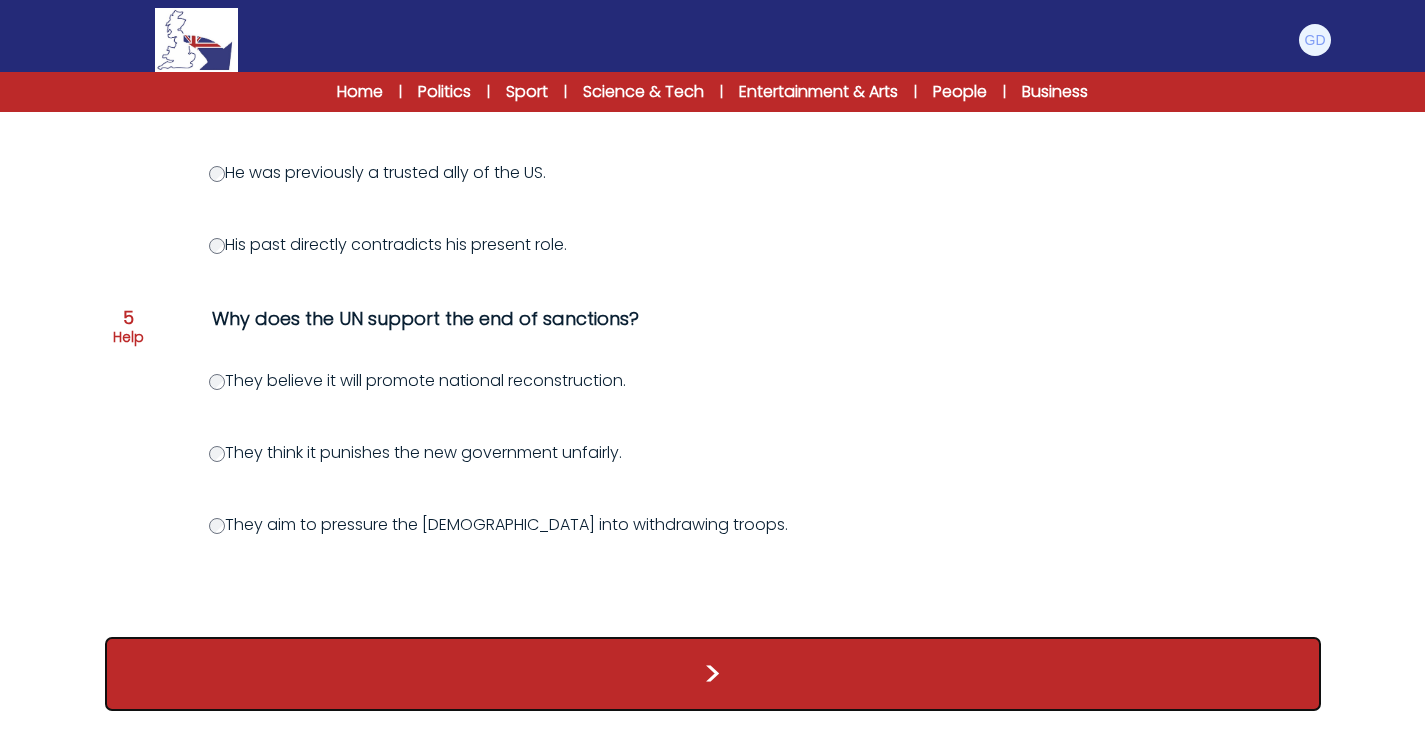 click on ">" at bounding box center [713, 674] 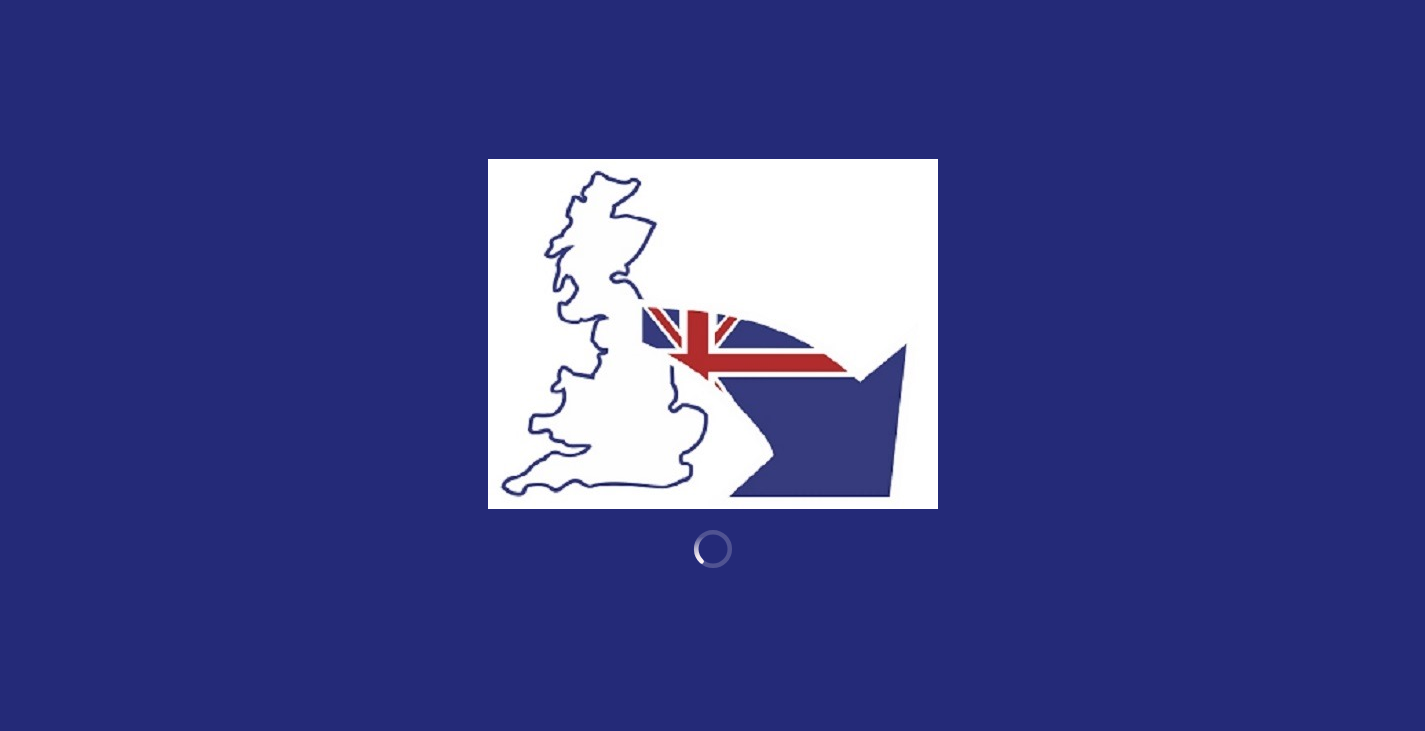 scroll, scrollTop: 0, scrollLeft: 0, axis: both 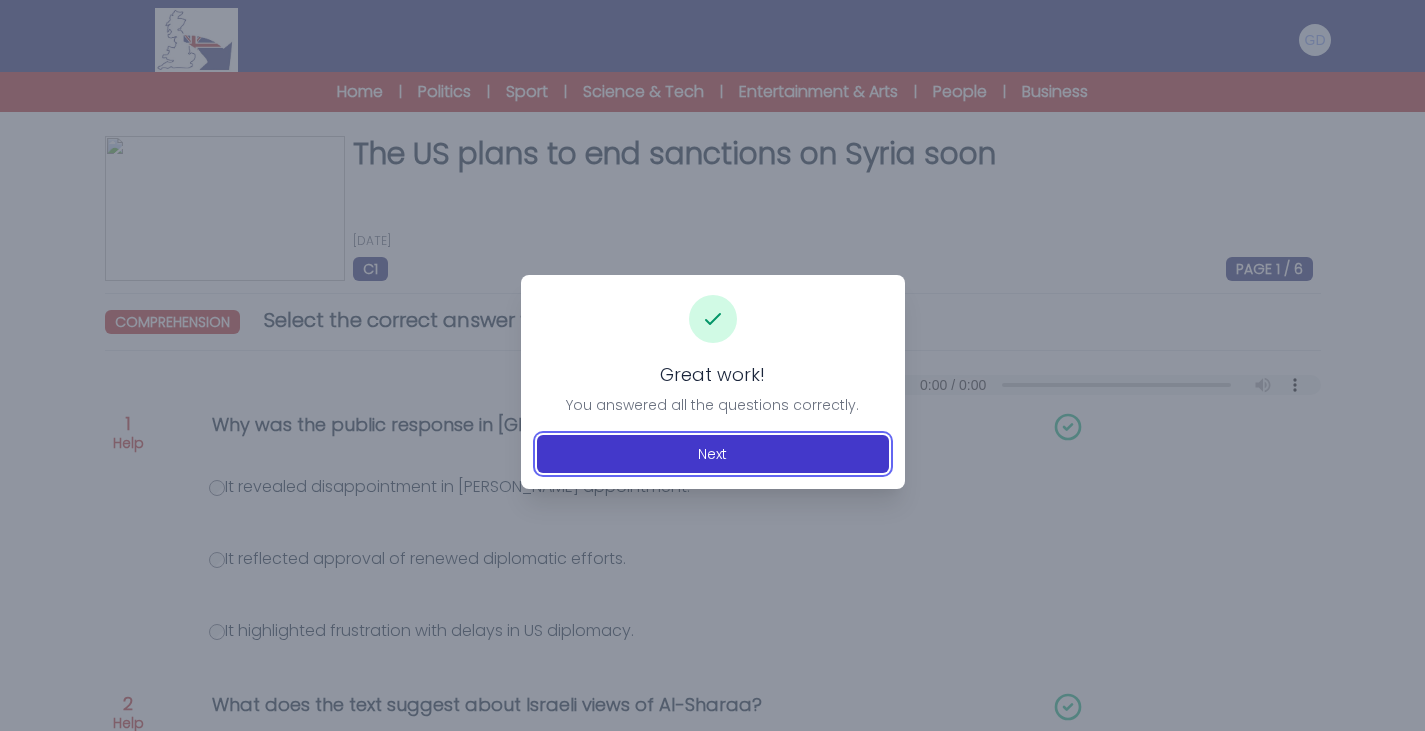 click on "Next" at bounding box center (713, 454) 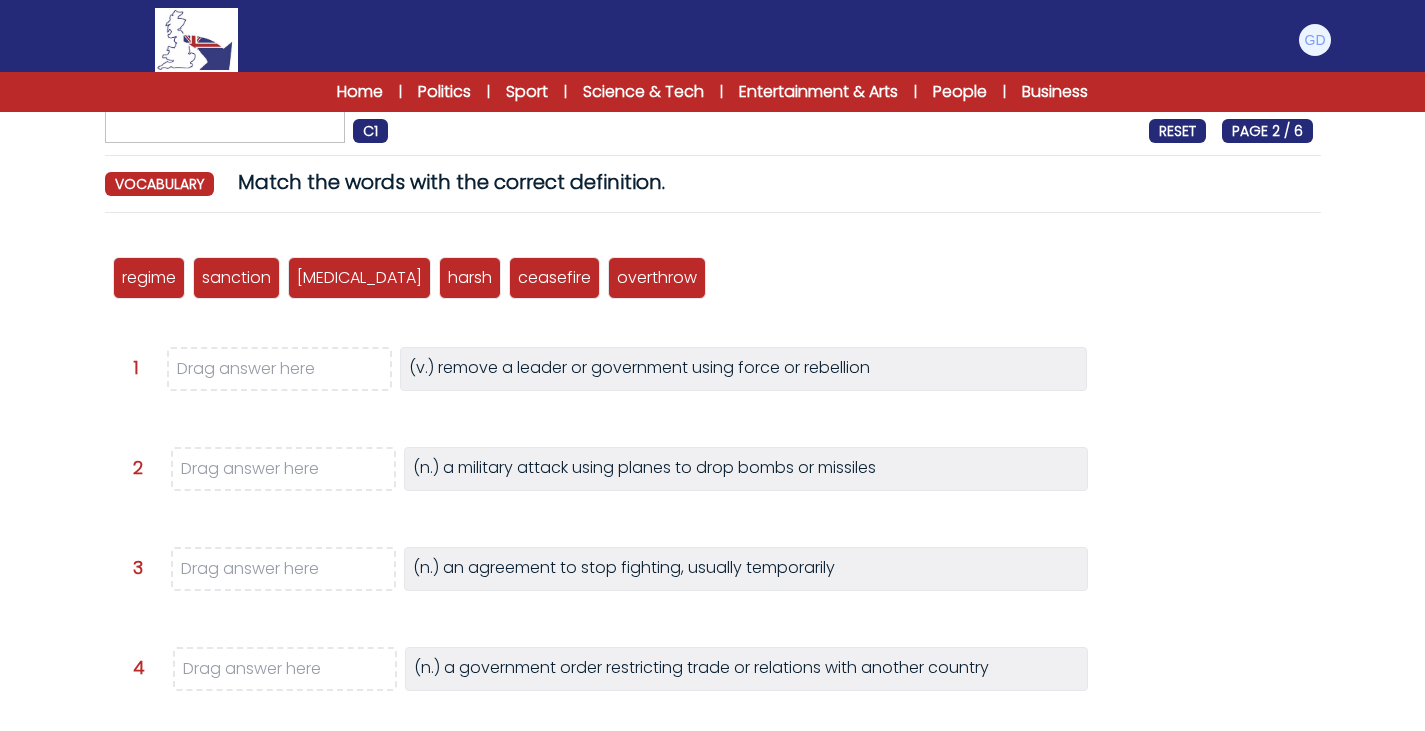 scroll, scrollTop: 139, scrollLeft: 0, axis: vertical 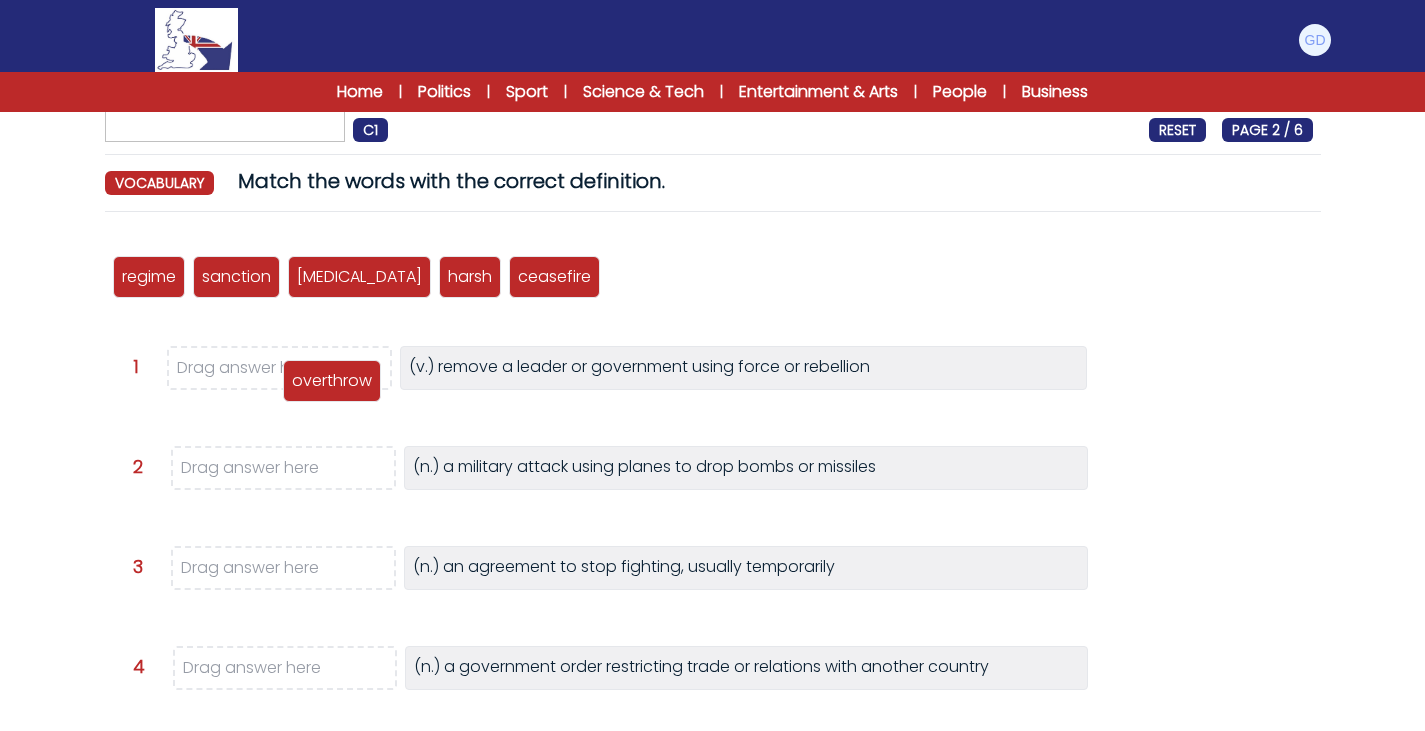 drag, startPoint x: 624, startPoint y: 267, endPoint x: 302, endPoint y: 364, distance: 336.29303 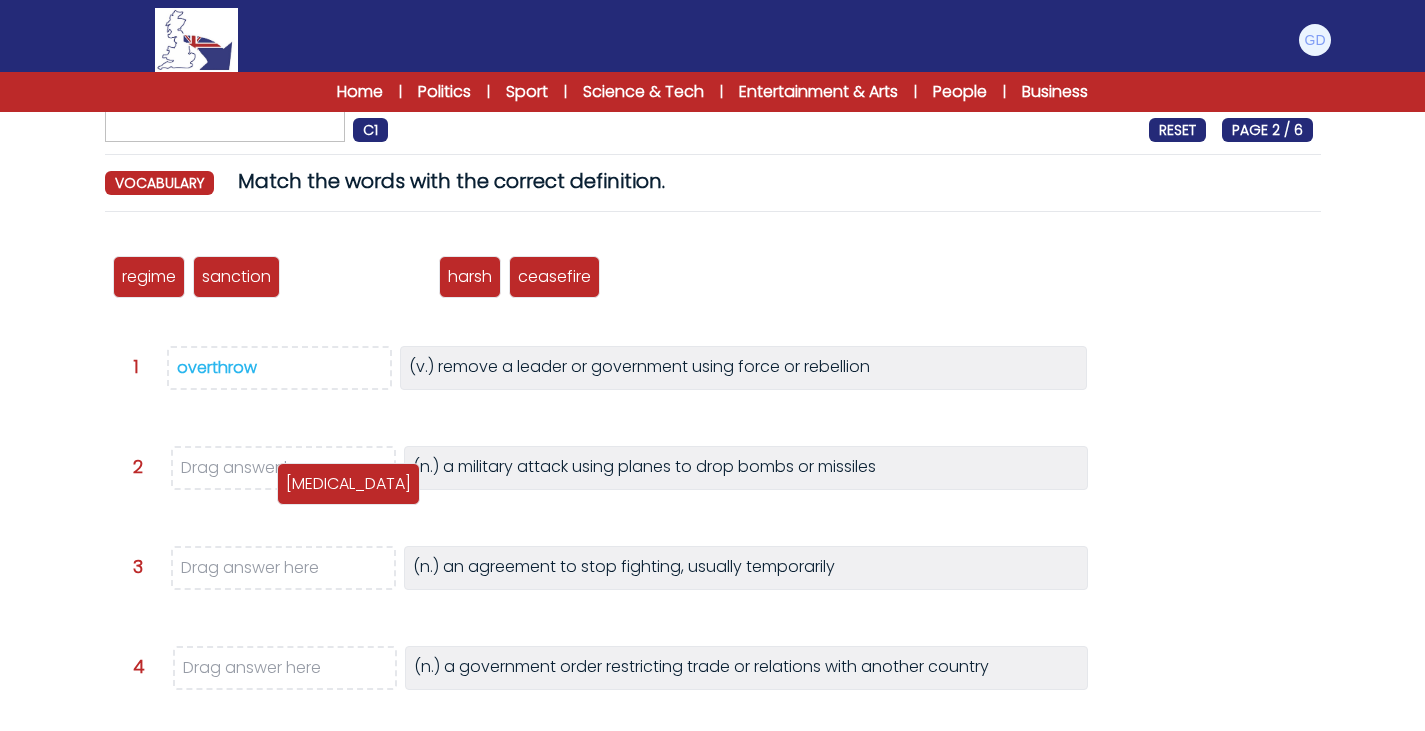 drag, startPoint x: 330, startPoint y: 291, endPoint x: 319, endPoint y: 496, distance: 205.2949 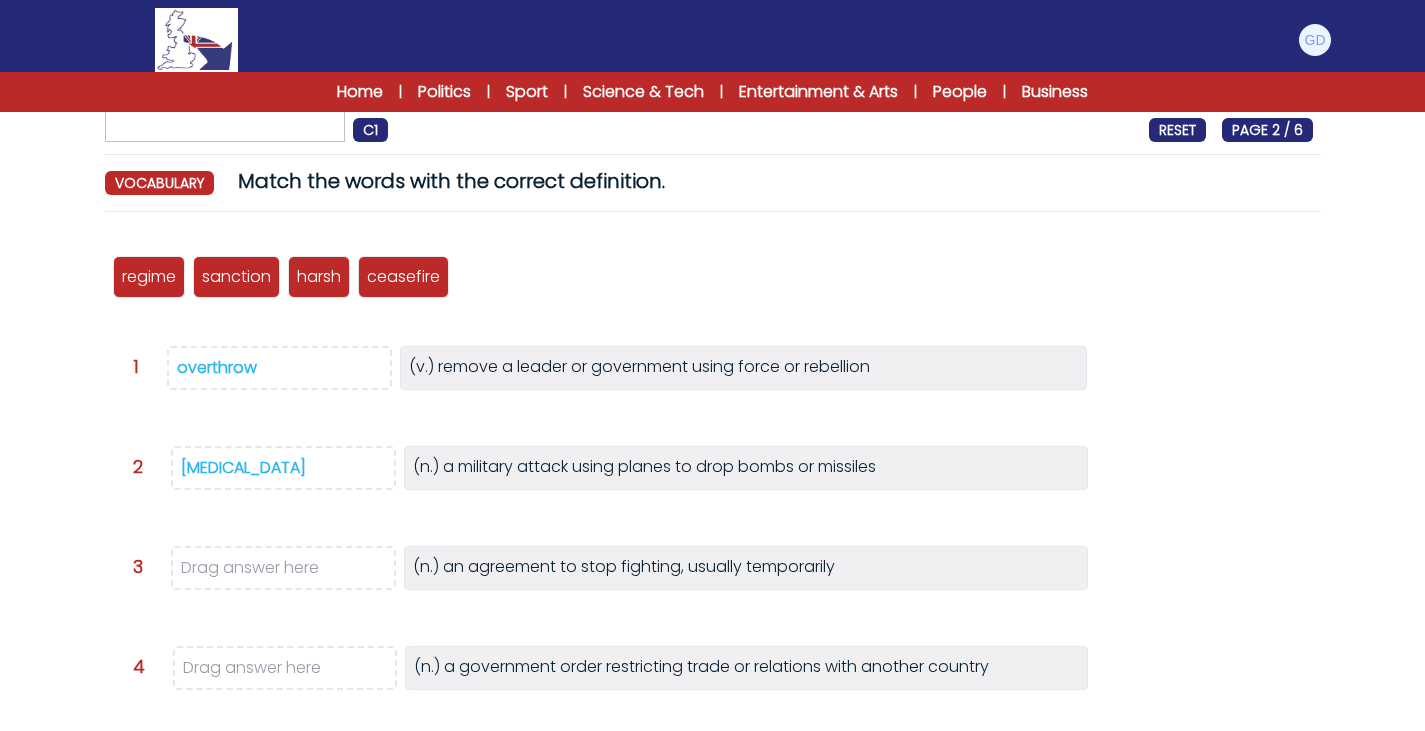 scroll, scrollTop: 236, scrollLeft: 0, axis: vertical 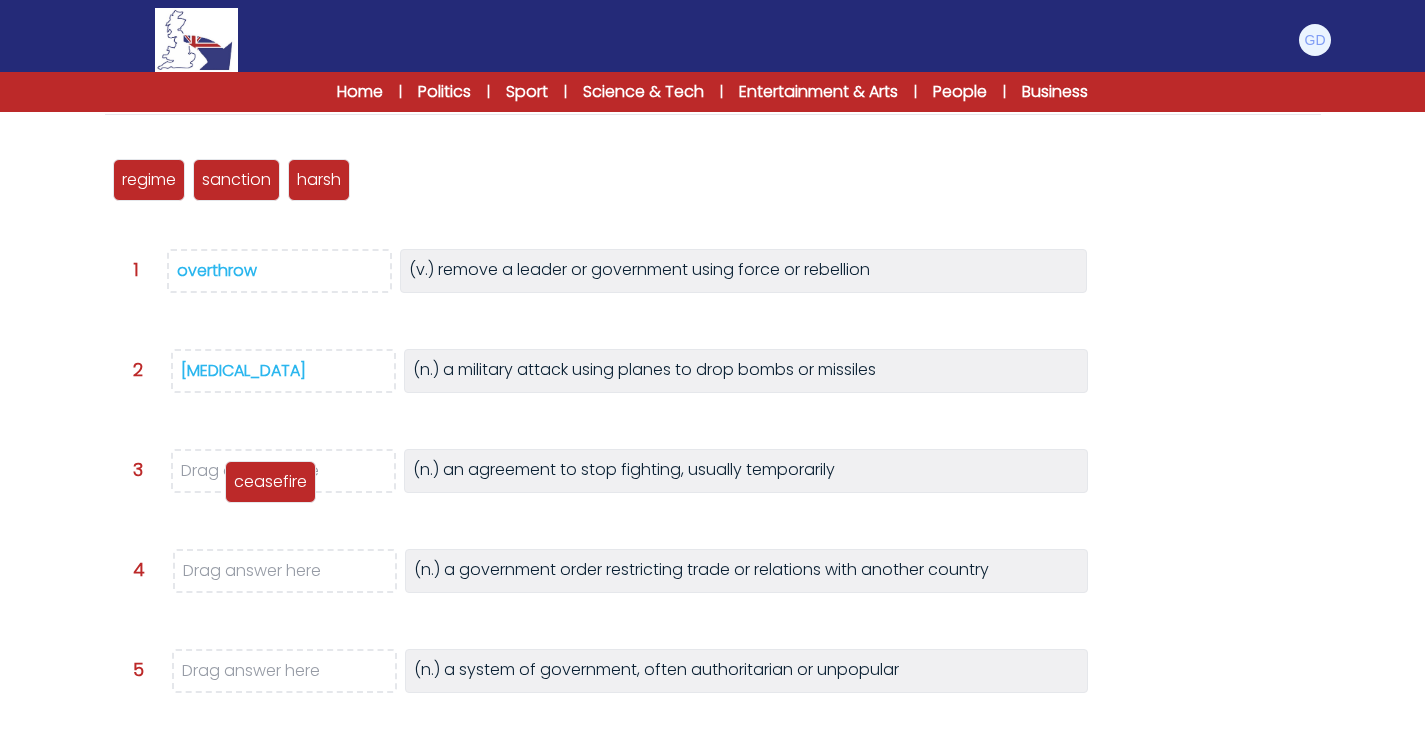 drag, startPoint x: 393, startPoint y: 177, endPoint x: 260, endPoint y: 478, distance: 329.07446 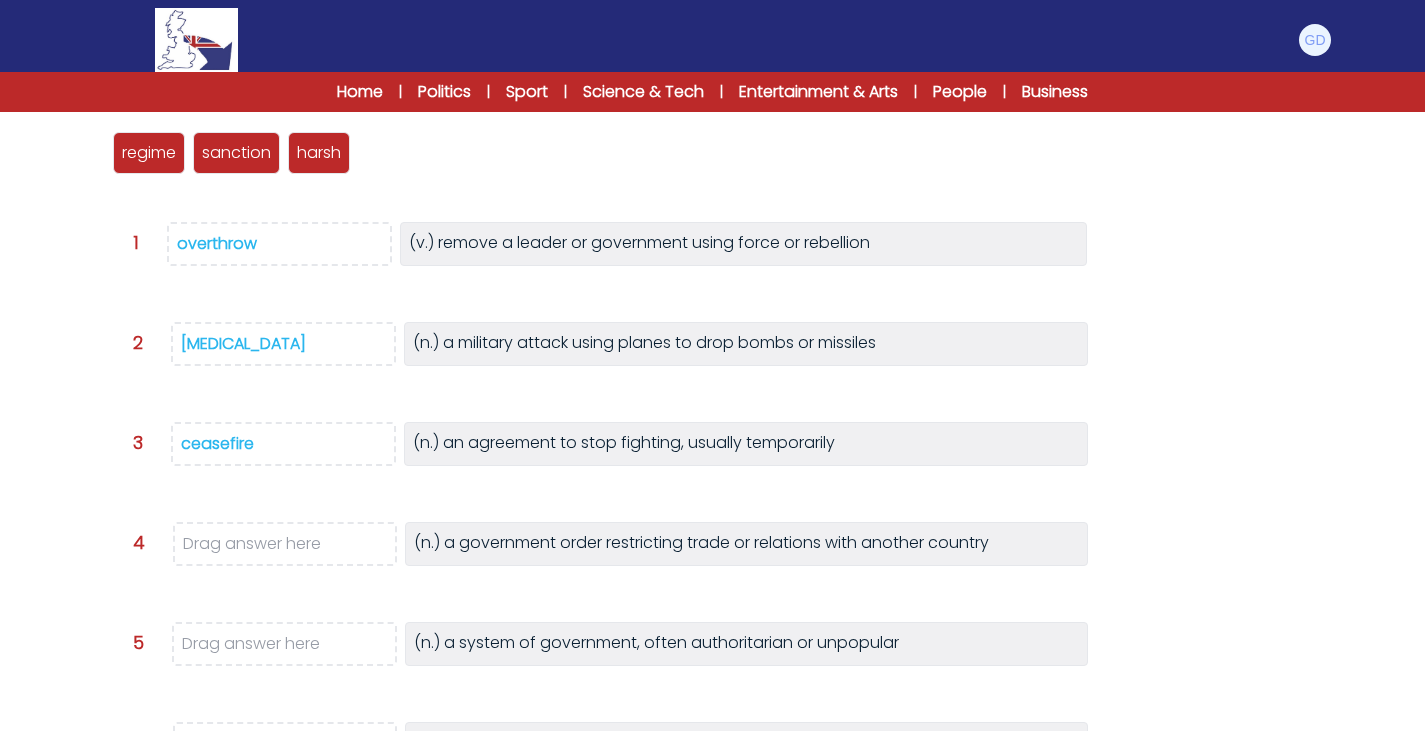scroll, scrollTop: 262, scrollLeft: 0, axis: vertical 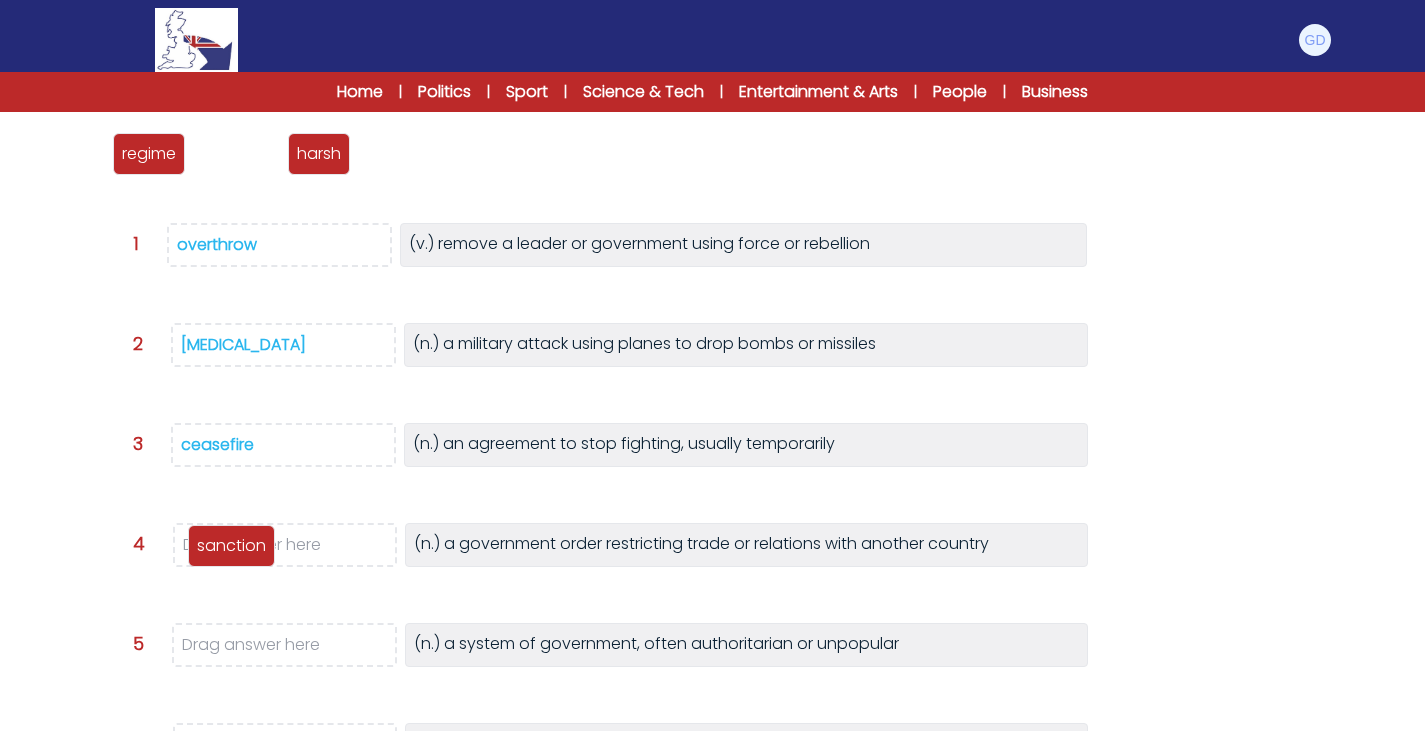 drag, startPoint x: 240, startPoint y: 140, endPoint x: 242, endPoint y: 557, distance: 417.0048 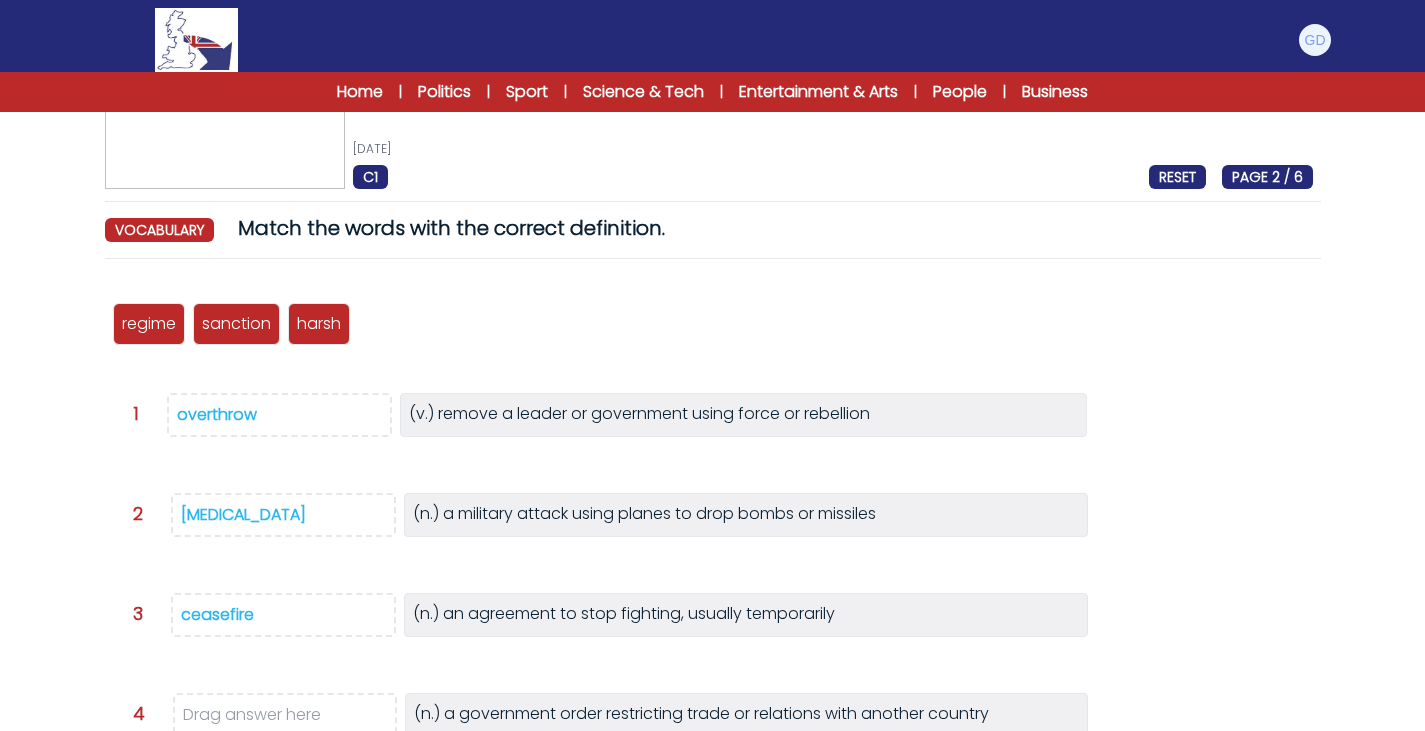 scroll, scrollTop: 90, scrollLeft: 0, axis: vertical 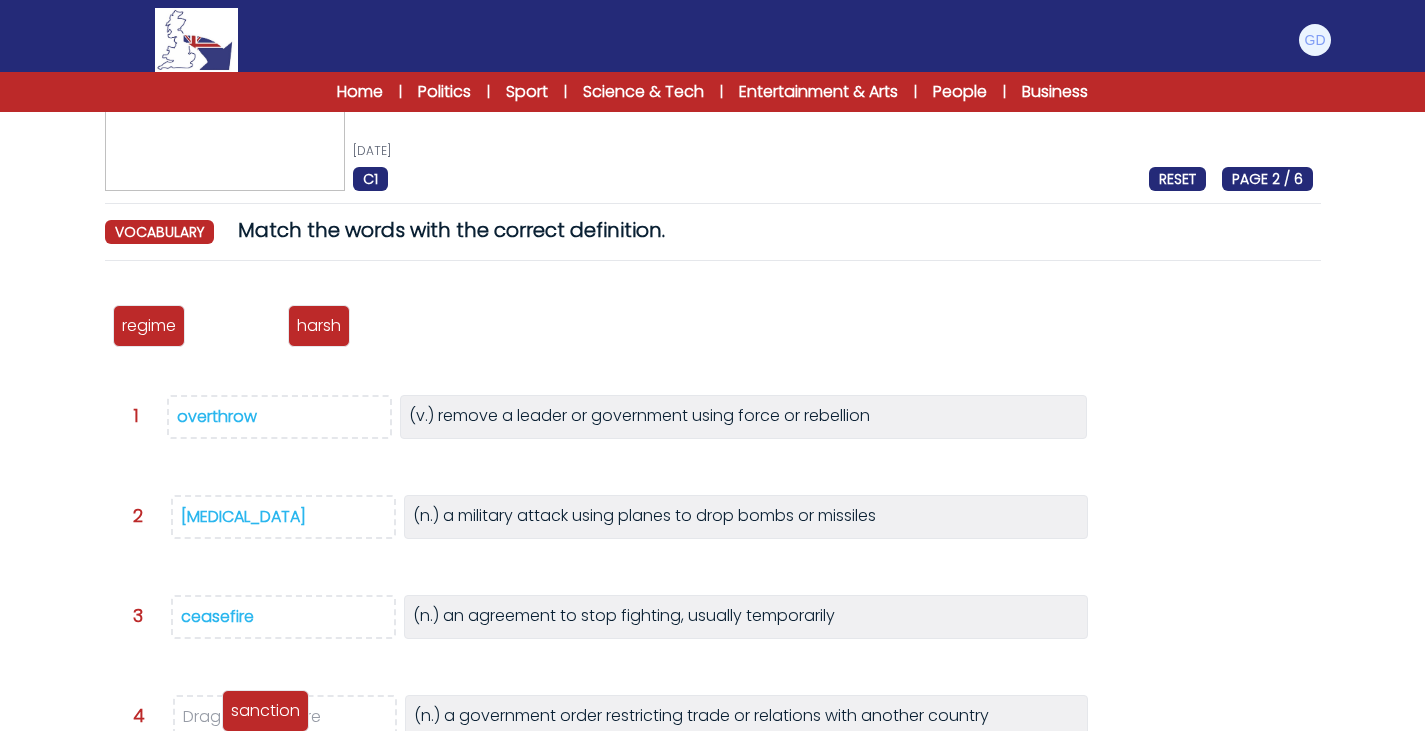 drag, startPoint x: 272, startPoint y: 625, endPoint x: 281, endPoint y: 730, distance: 105.38501 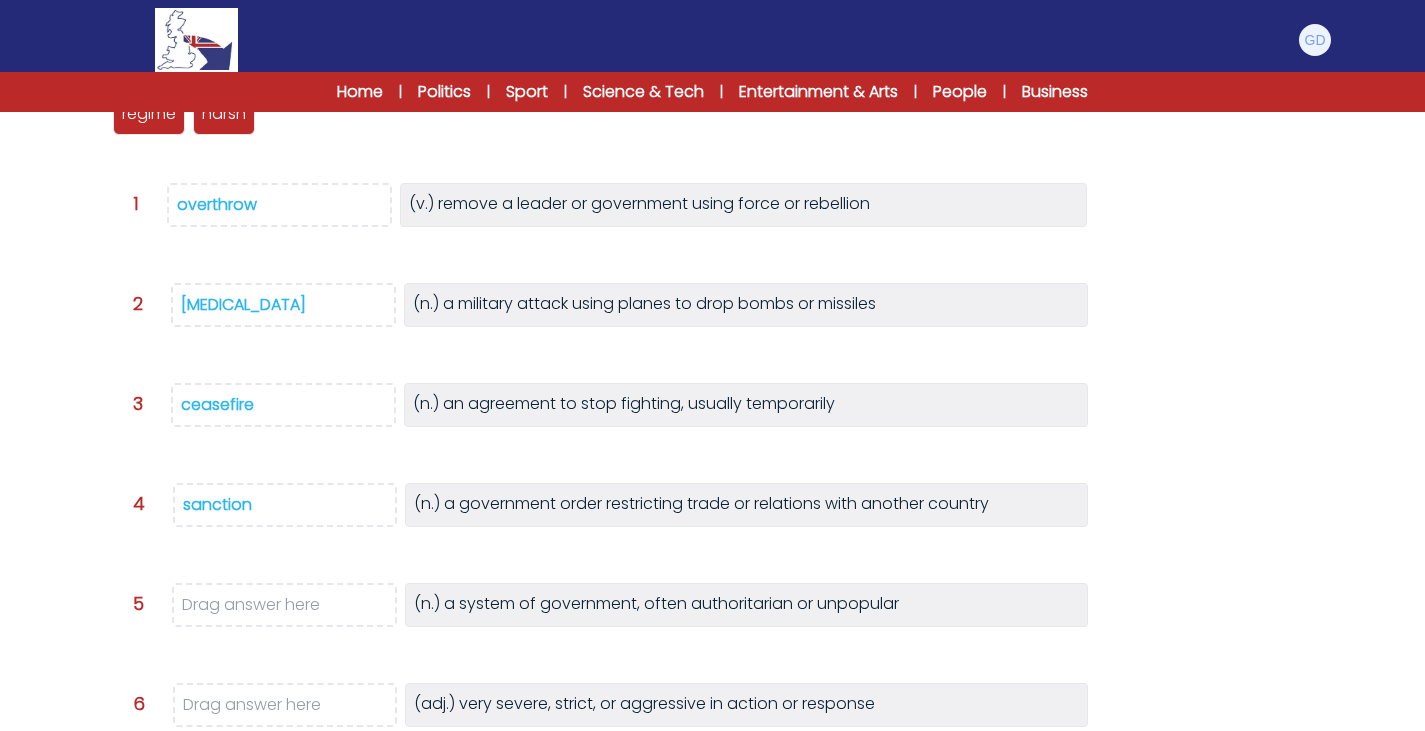 scroll, scrollTop: 290, scrollLeft: 0, axis: vertical 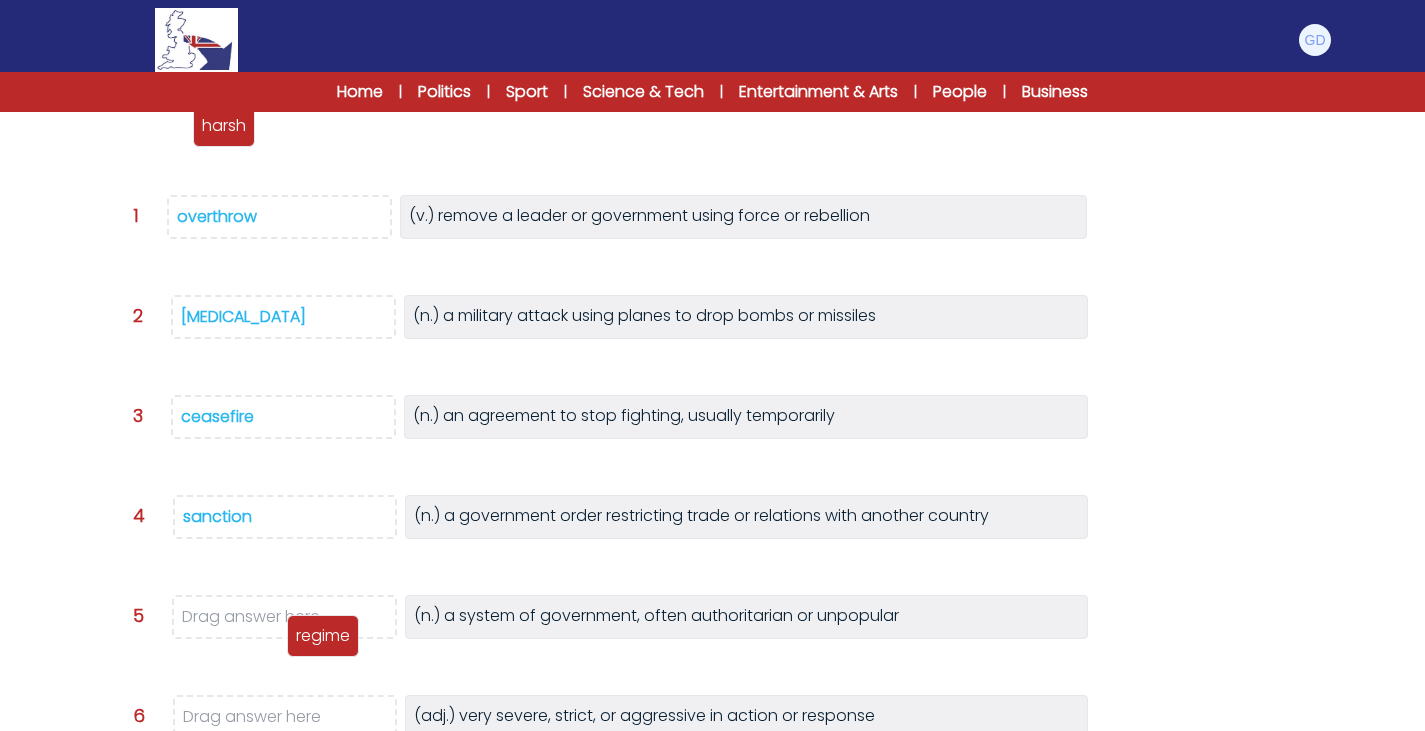 drag, startPoint x: 134, startPoint y: 121, endPoint x: 303, endPoint y: 637, distance: 542.9705 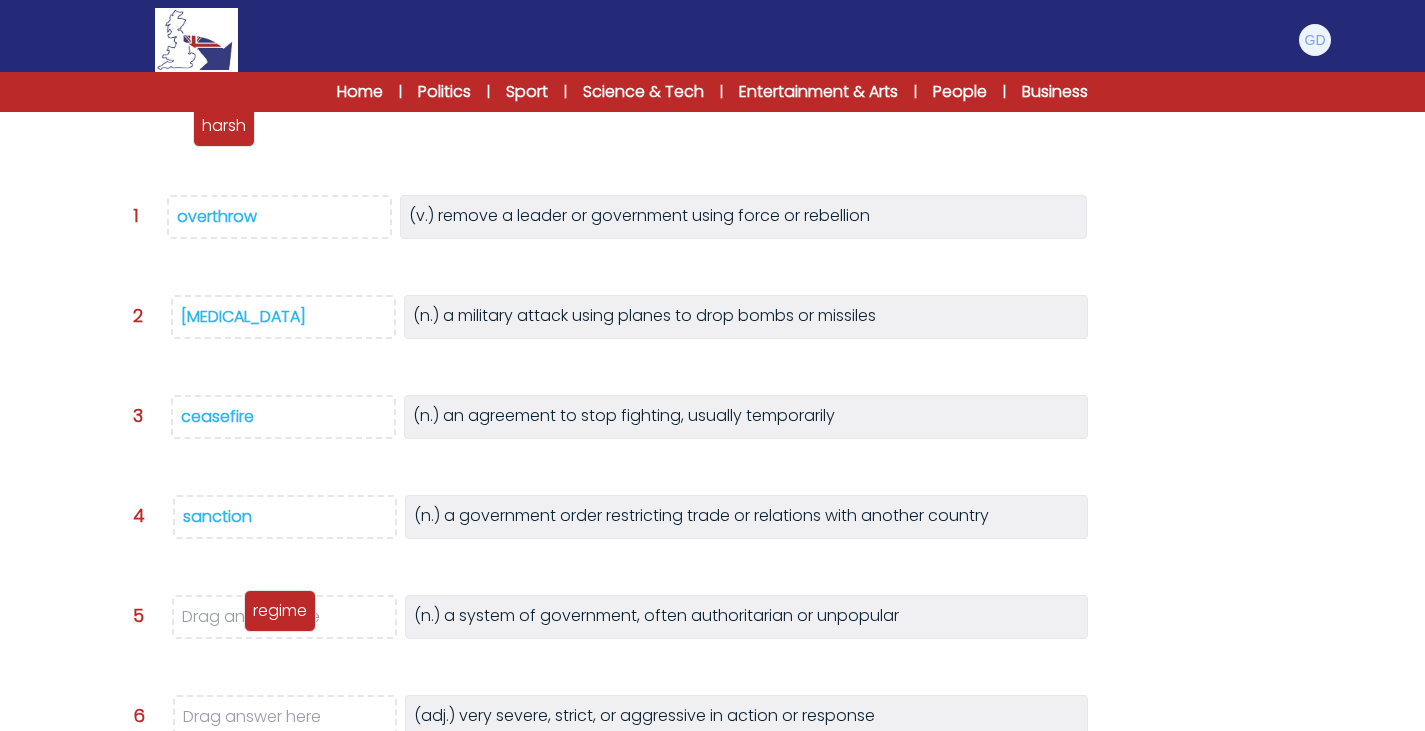 drag, startPoint x: 160, startPoint y: 143, endPoint x: 287, endPoint y: 632, distance: 505.22272 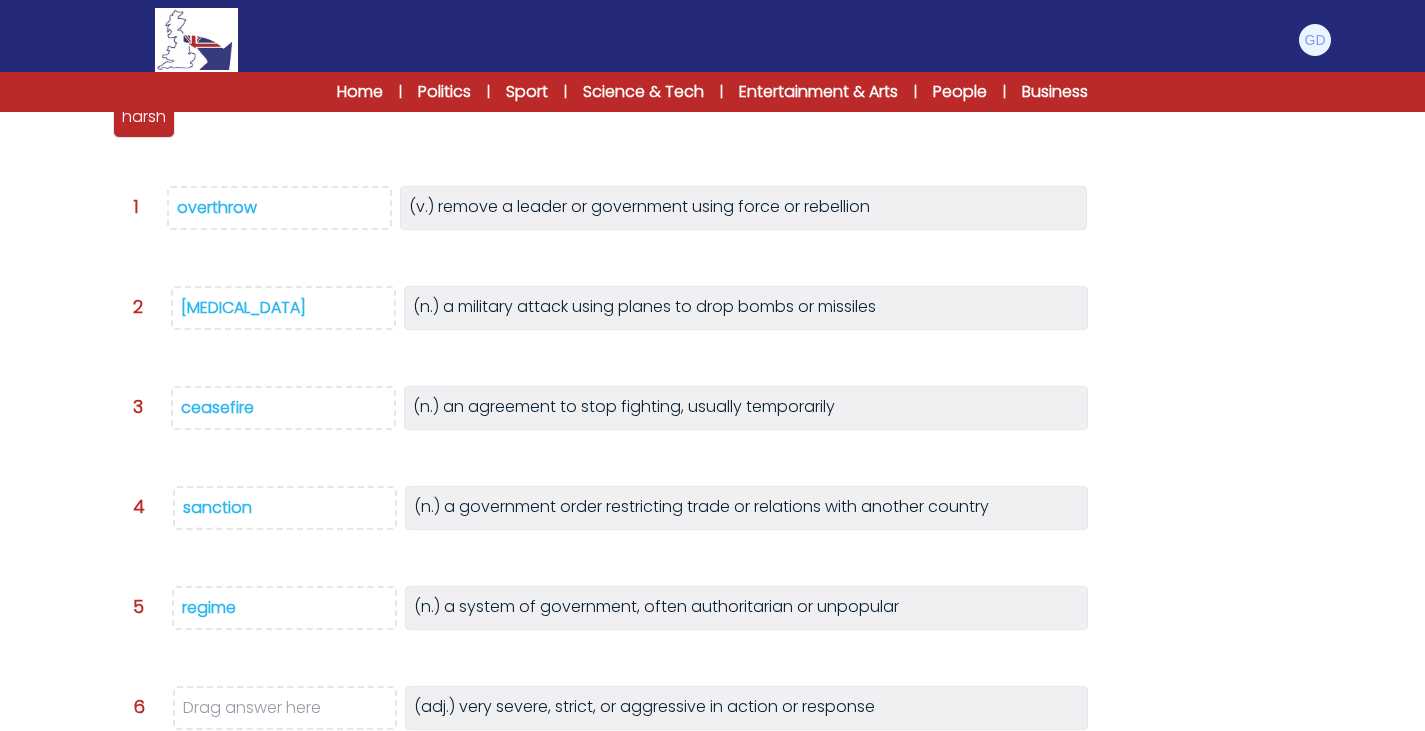 scroll, scrollTop: 300, scrollLeft: 0, axis: vertical 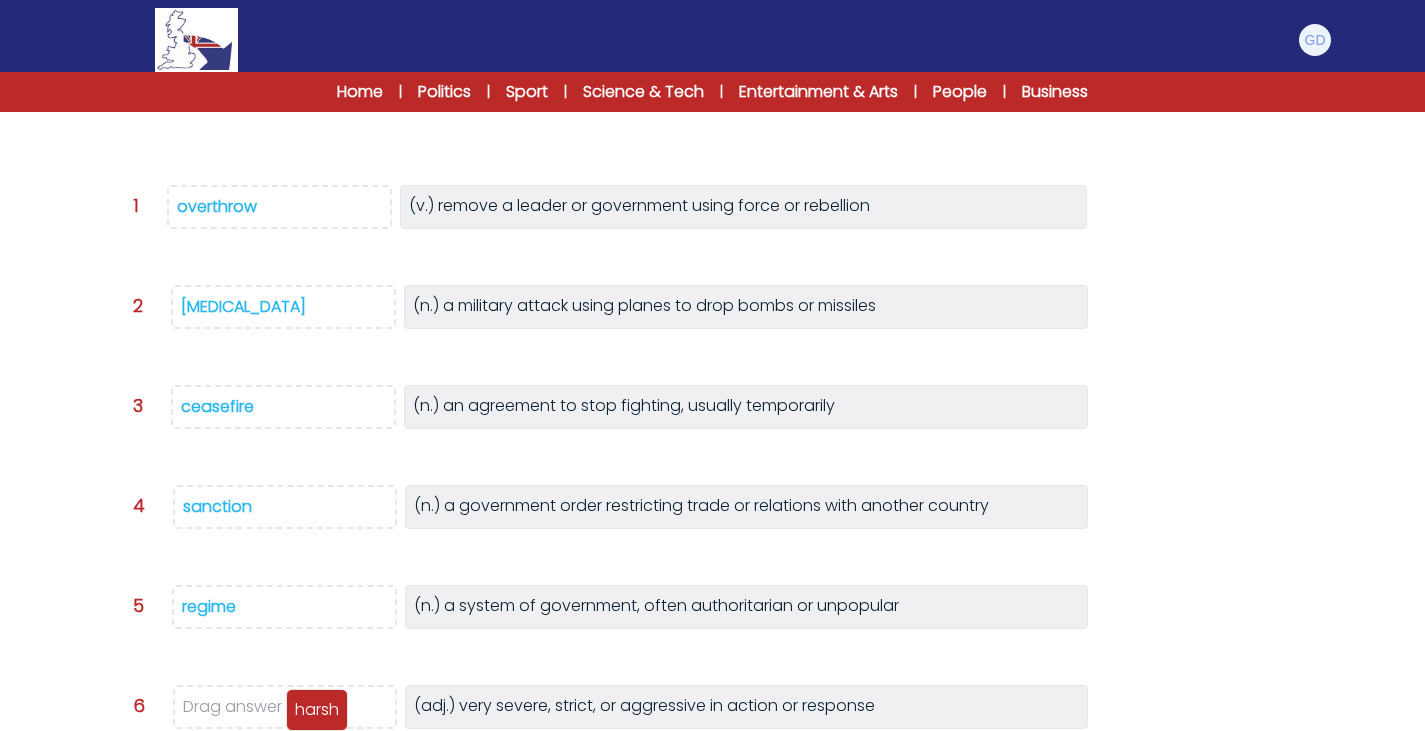 drag, startPoint x: 145, startPoint y: 184, endPoint x: 309, endPoint y: 724, distance: 564.3545 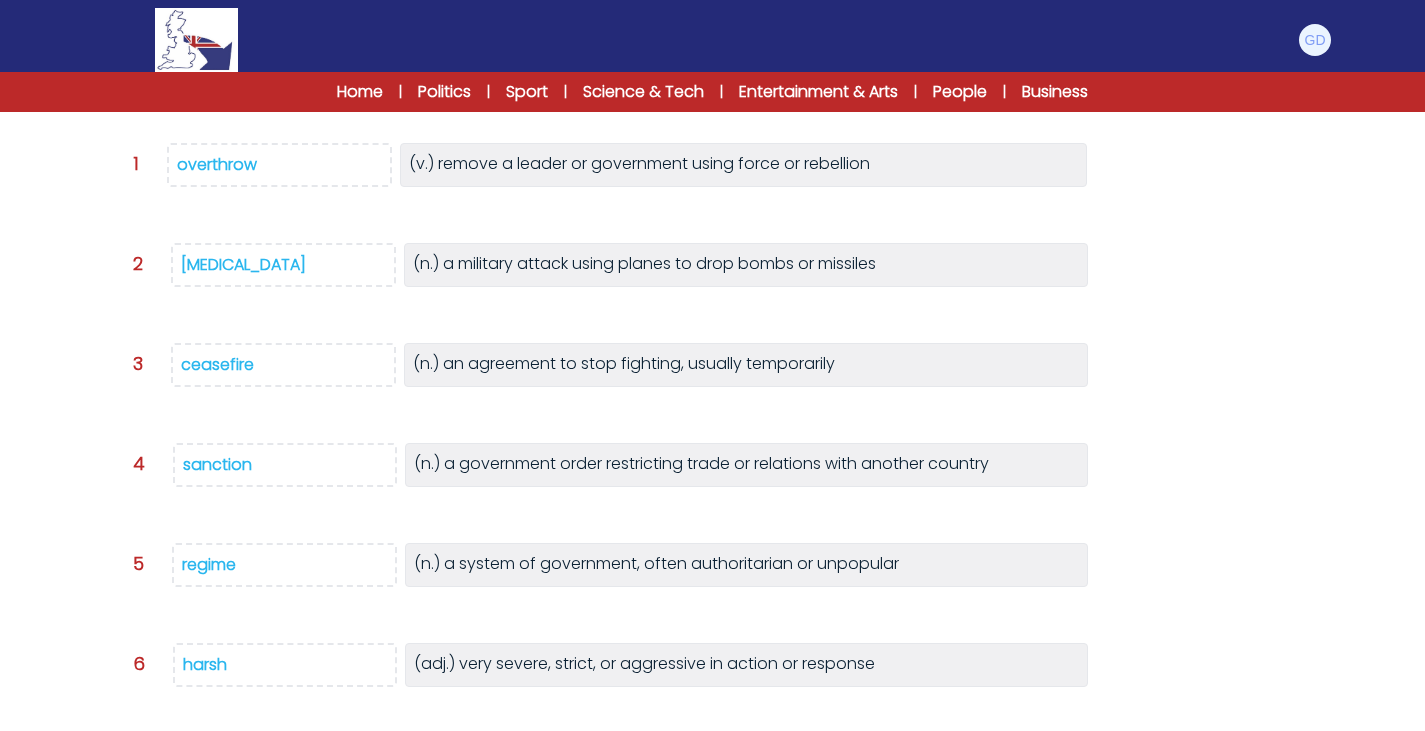 scroll, scrollTop: 473, scrollLeft: 0, axis: vertical 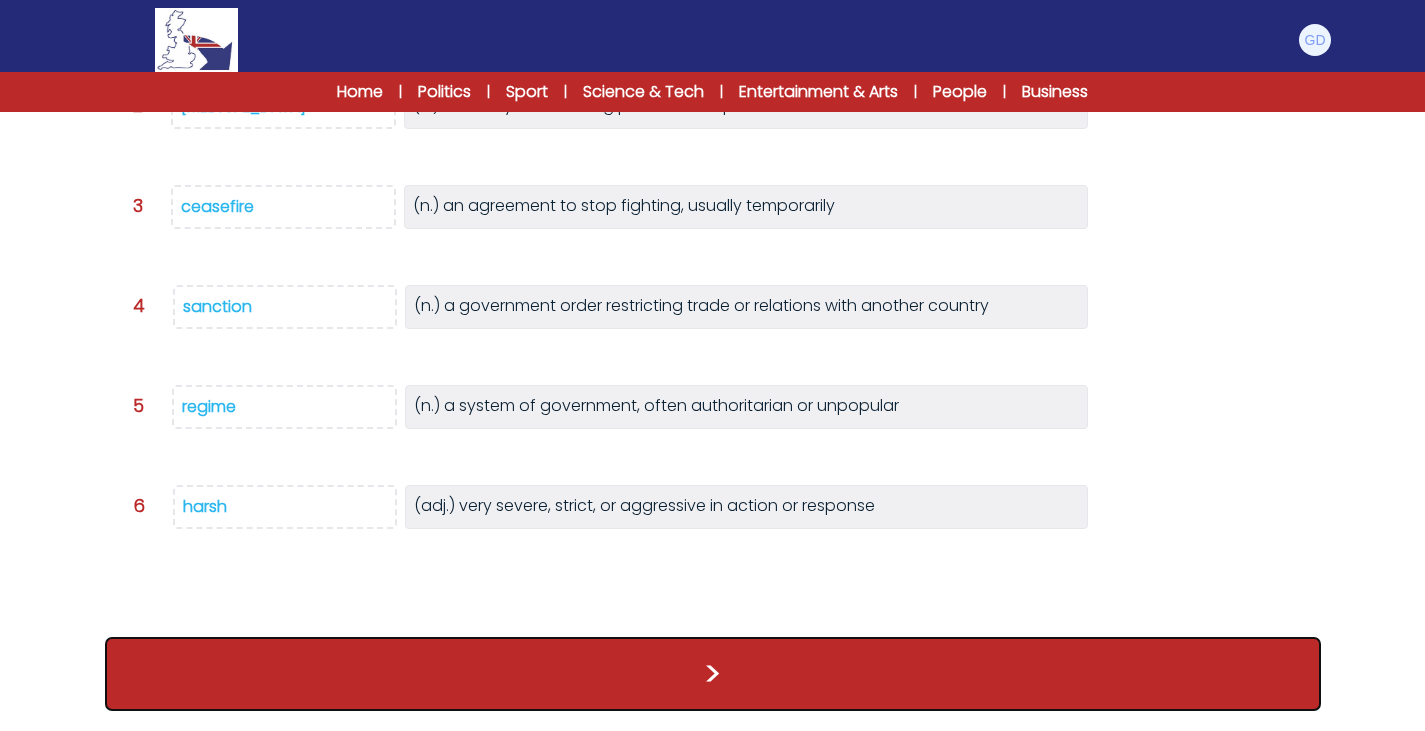 click on ">" at bounding box center [713, 674] 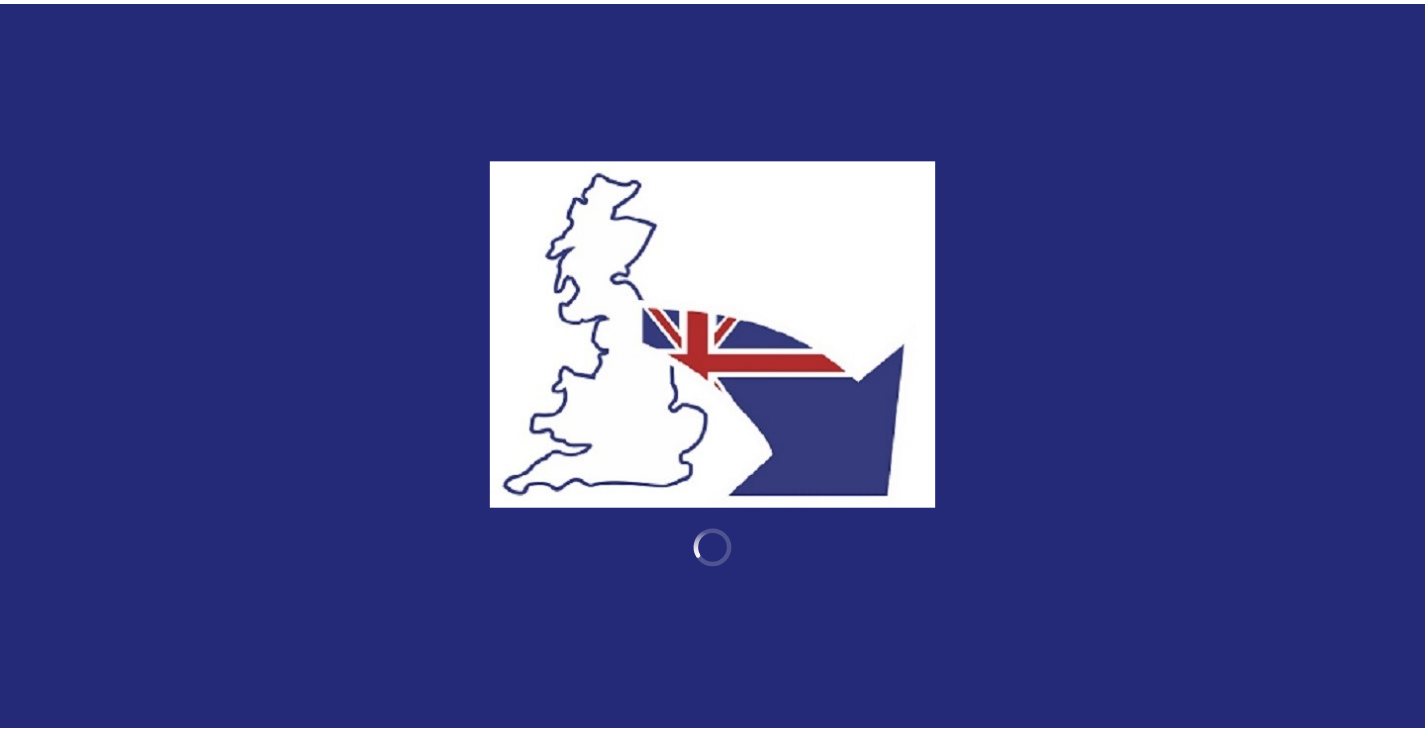 scroll, scrollTop: 0, scrollLeft: 0, axis: both 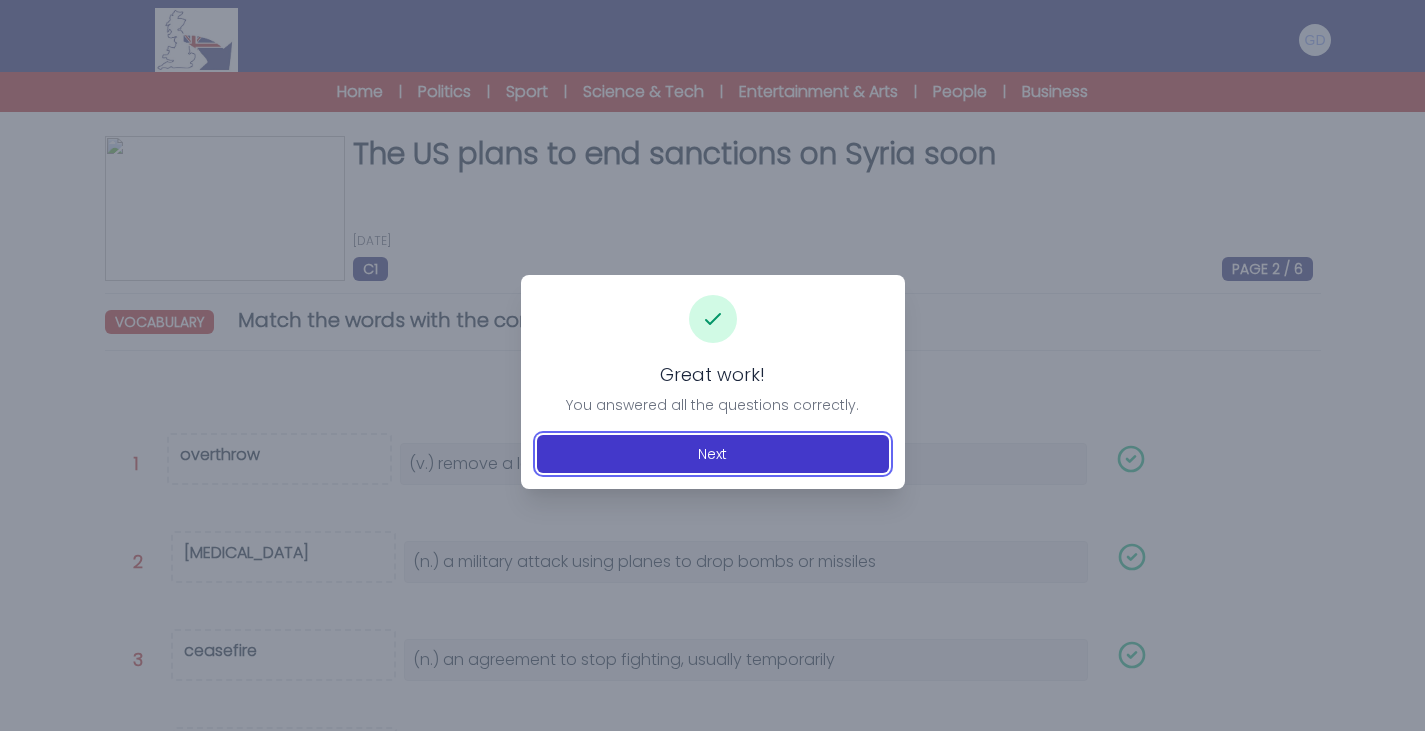 click on "Next" at bounding box center [713, 454] 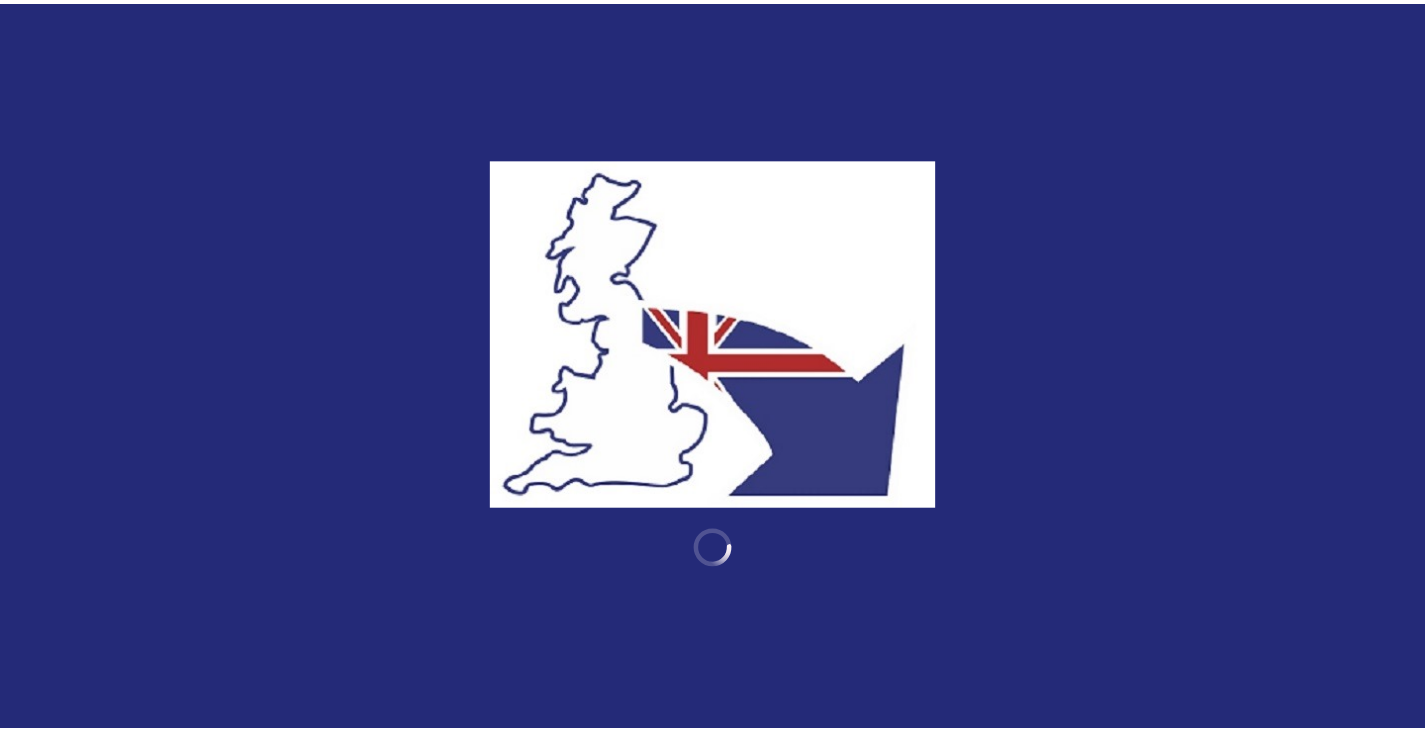 scroll, scrollTop: 0, scrollLeft: 0, axis: both 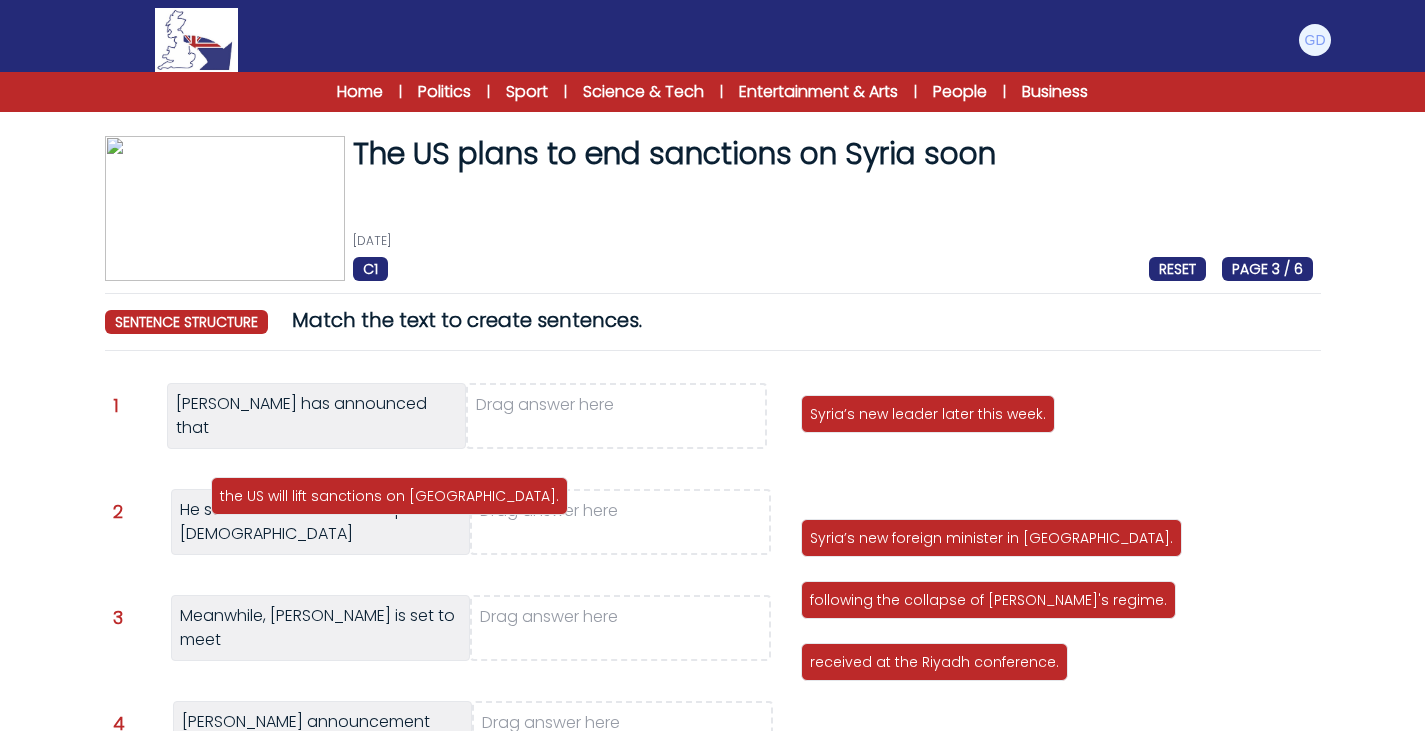 drag, startPoint x: 1200, startPoint y: 423, endPoint x: 614, endPoint y: 441, distance: 586.27637 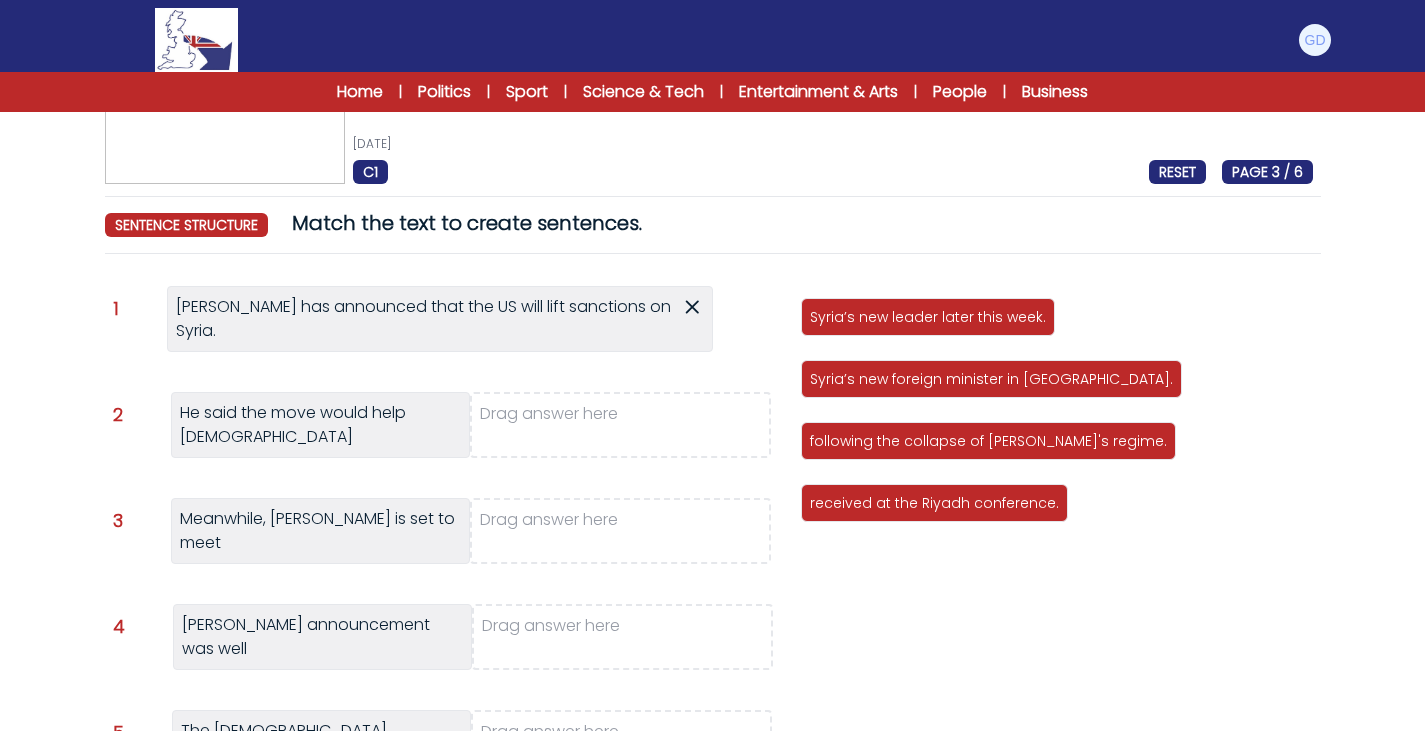 scroll, scrollTop: 98, scrollLeft: 0, axis: vertical 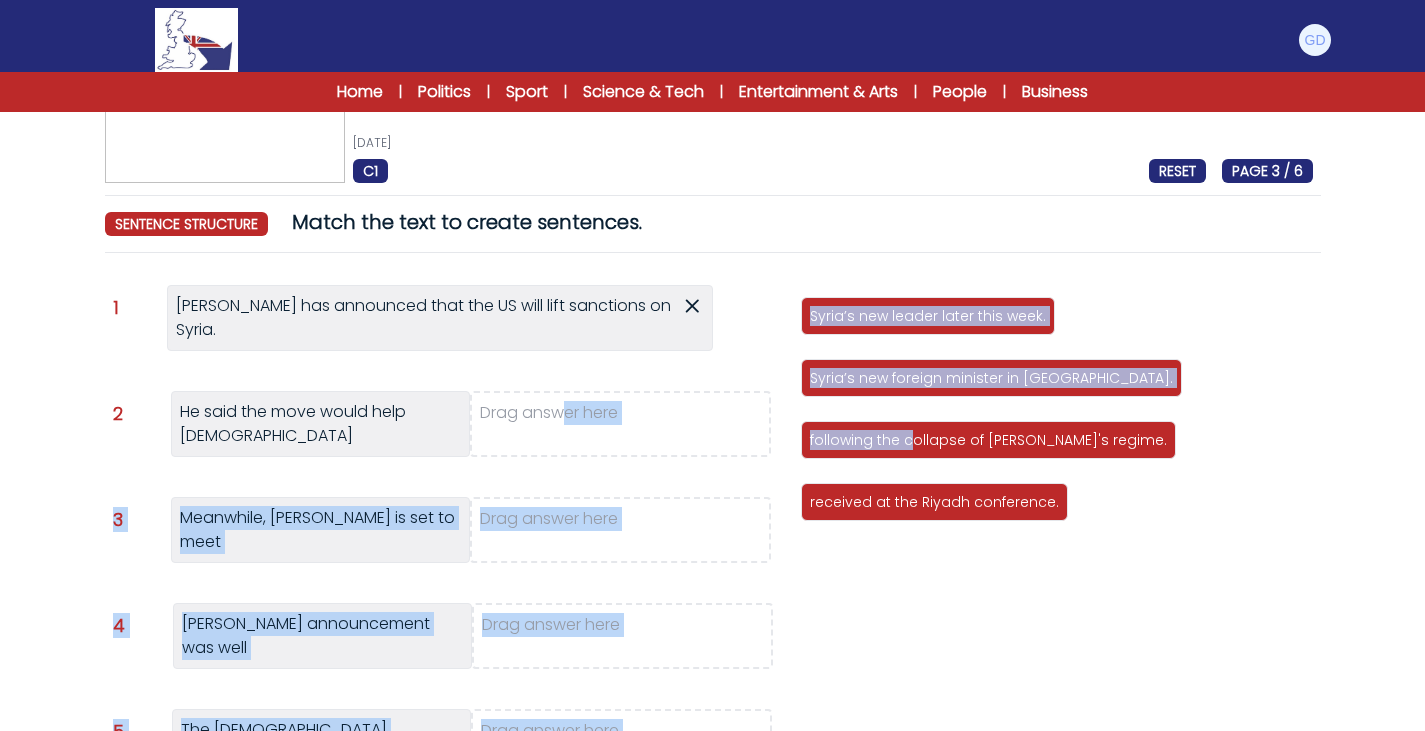 drag, startPoint x: 910, startPoint y: 459, endPoint x: 564, endPoint y: 416, distance: 348.6617 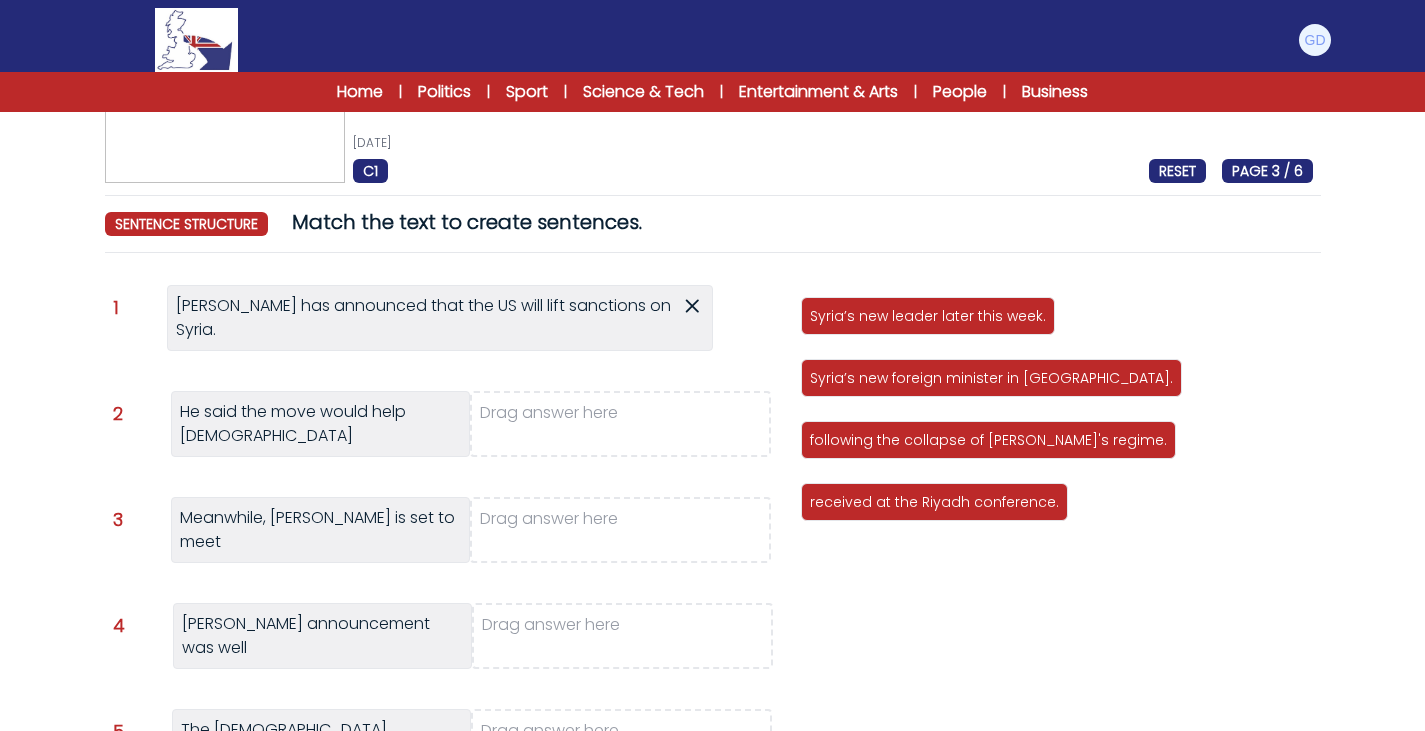 click on "Question
1
[PERSON_NAME] has announced that the US will lift sanctions on Syria.
[PERSON_NAME] has announced that
the US will lift sanctions on [GEOGRAPHIC_DATA].
Question" at bounding box center [713, 550] 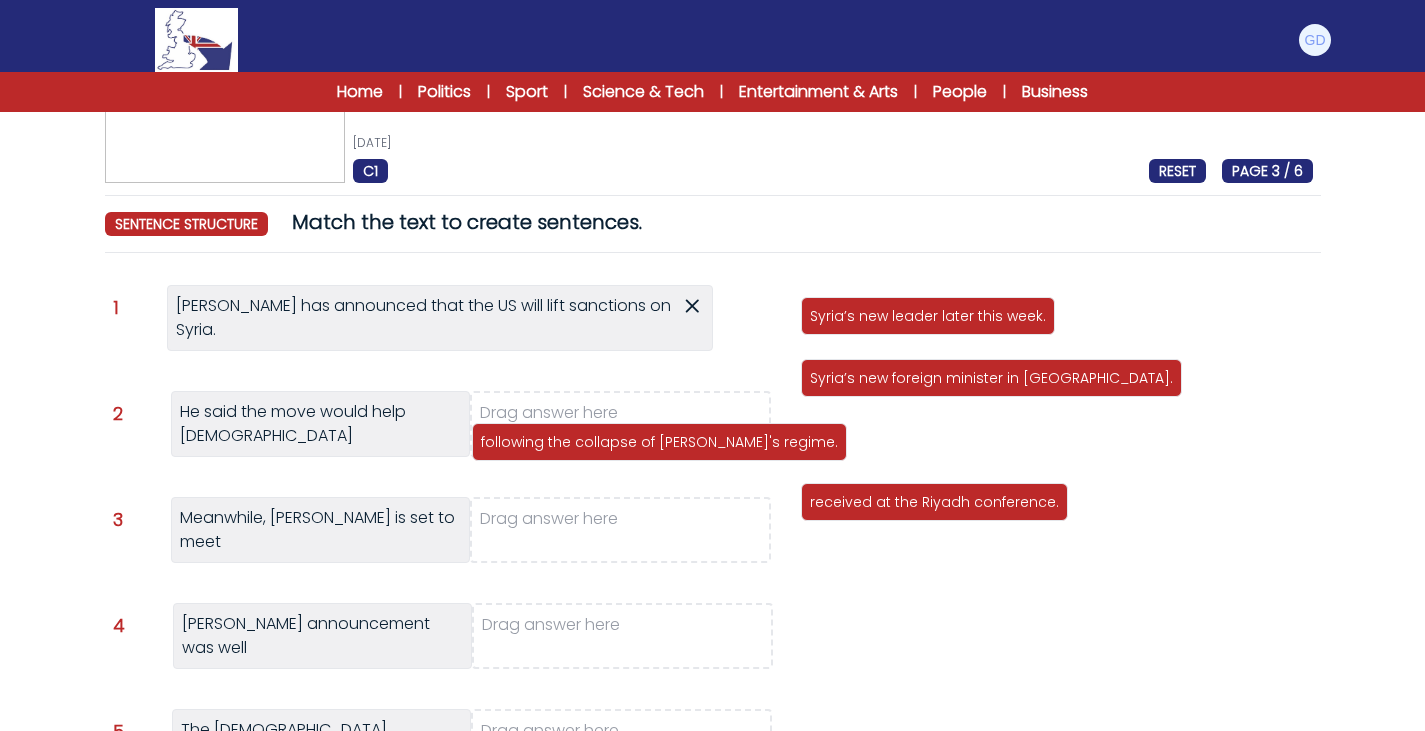 drag, startPoint x: 962, startPoint y: 454, endPoint x: 615, endPoint y: 450, distance: 347.02304 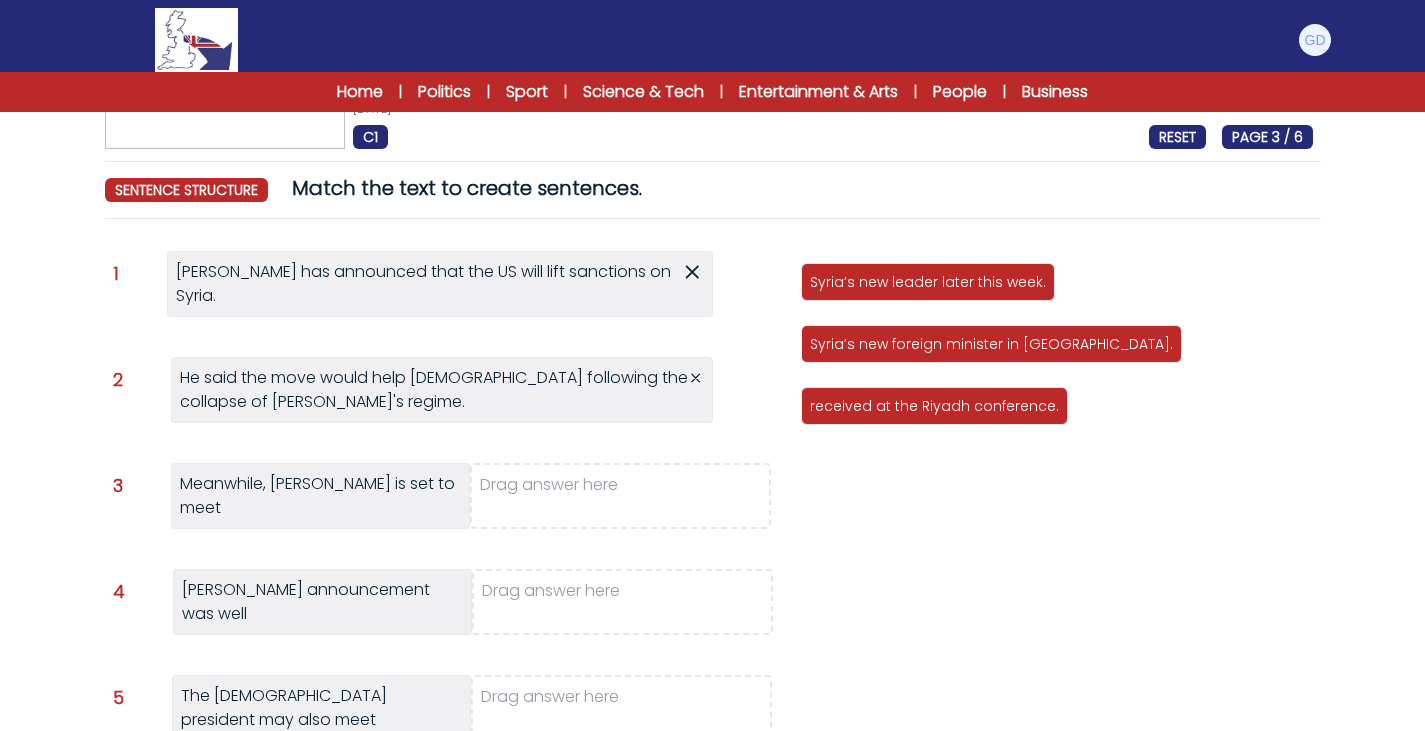 scroll, scrollTop: 135, scrollLeft: 0, axis: vertical 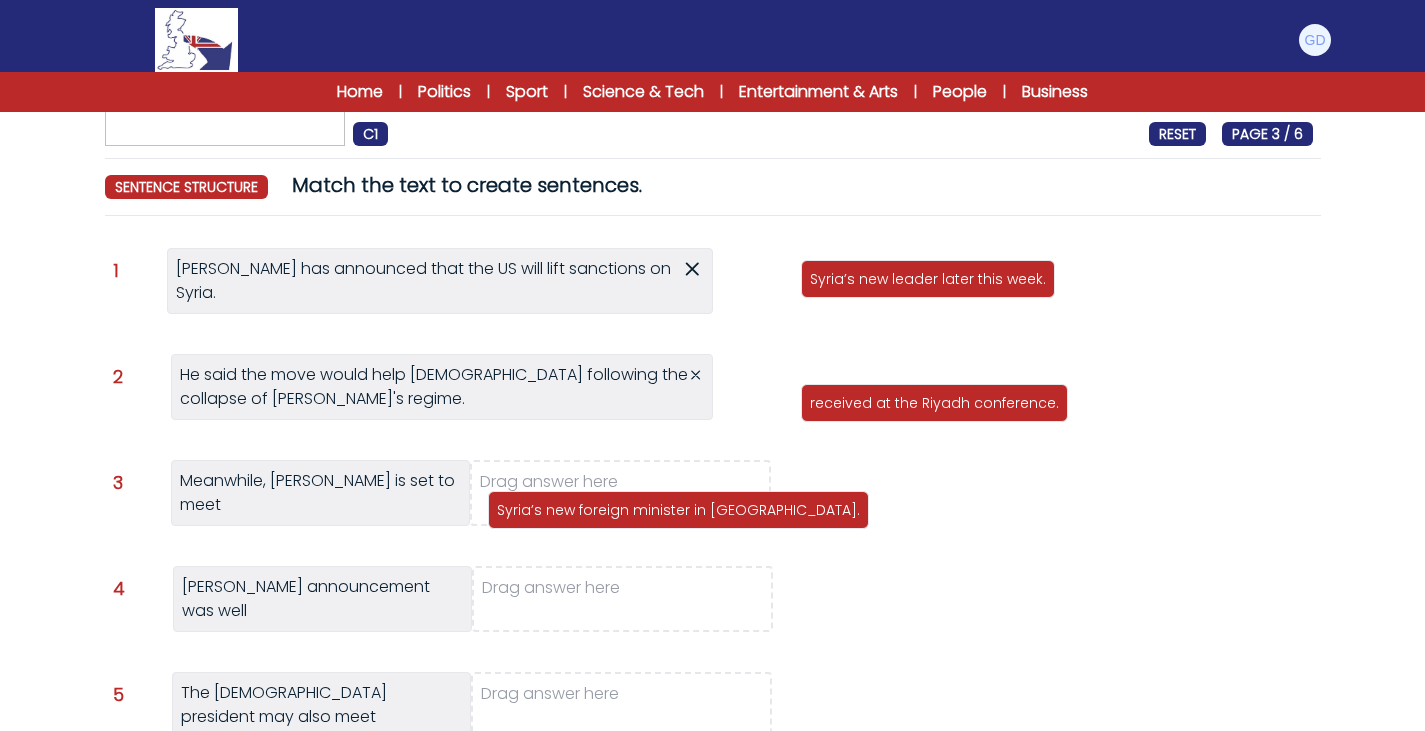 drag, startPoint x: 968, startPoint y: 354, endPoint x: 655, endPoint y: 523, distance: 355.71057 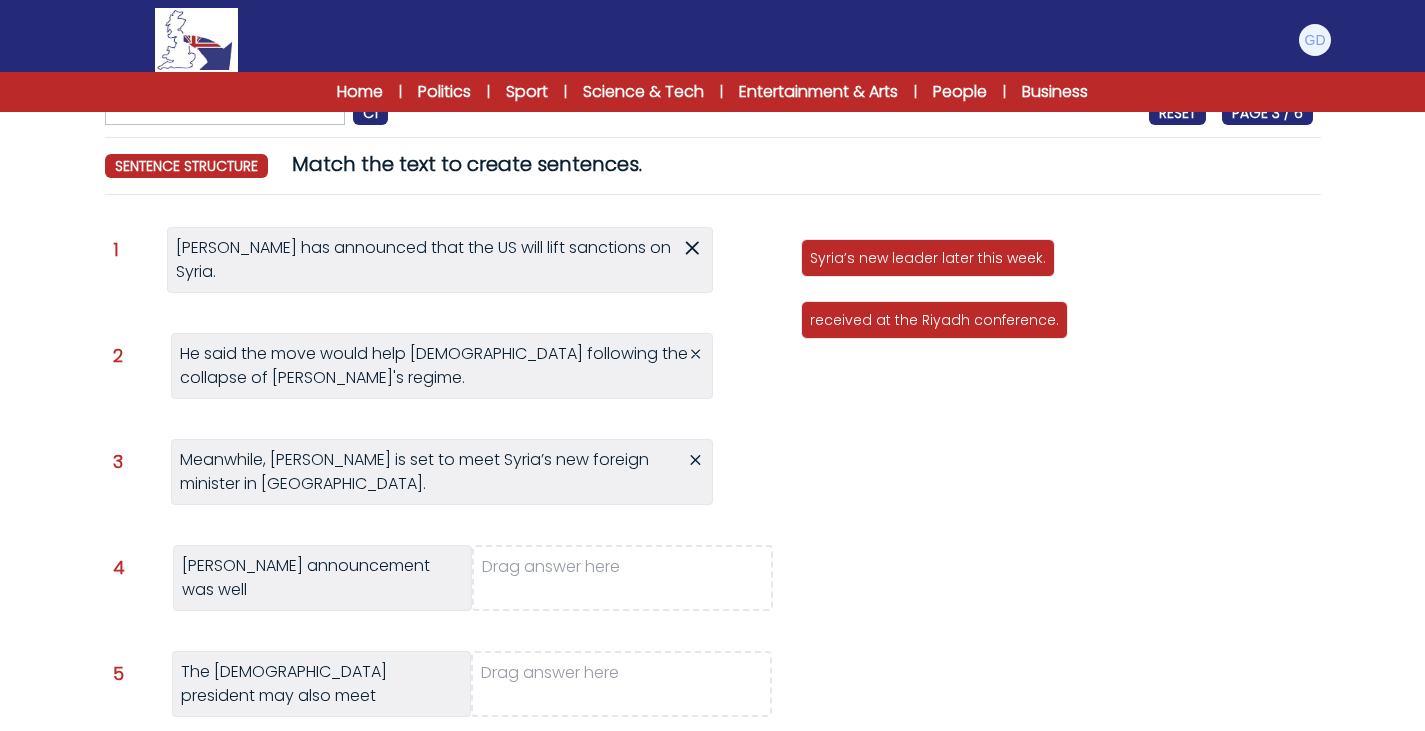 scroll, scrollTop: 153, scrollLeft: 0, axis: vertical 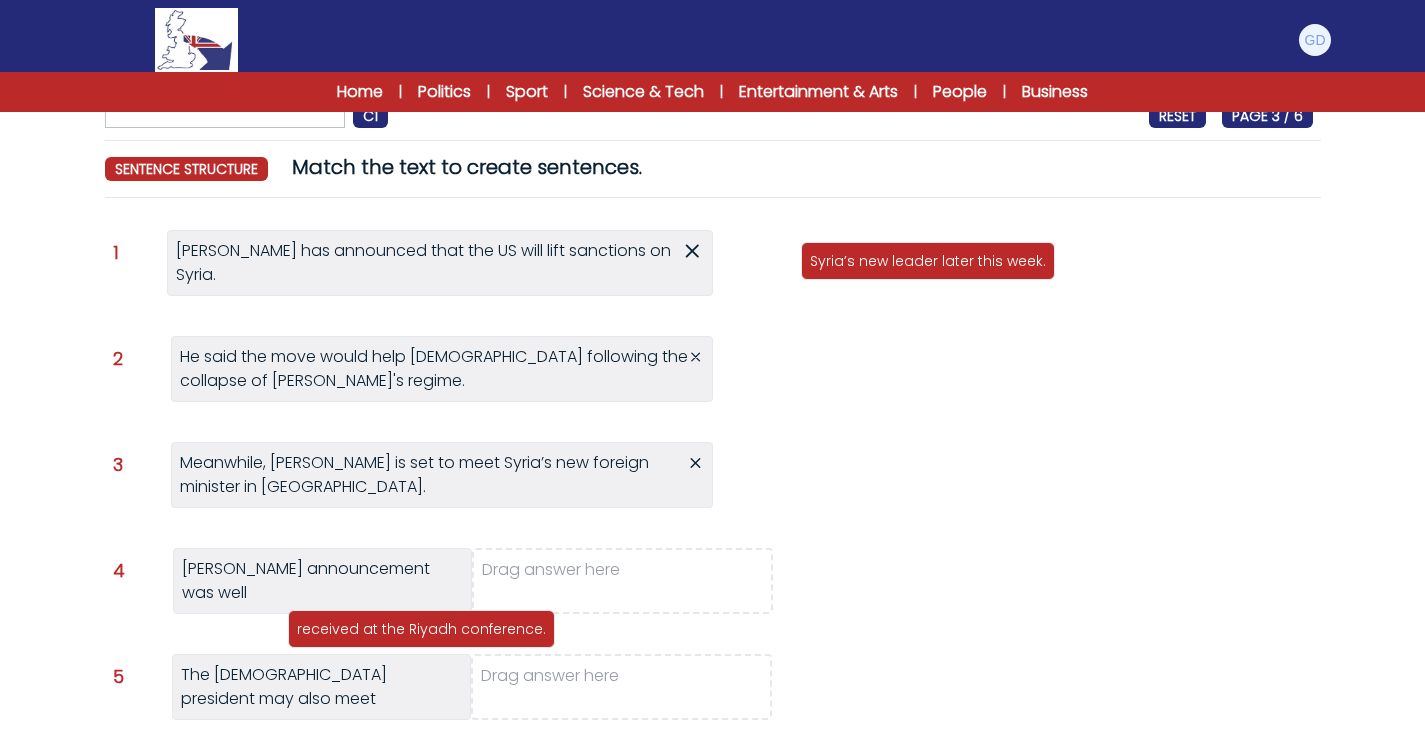 drag, startPoint x: 1198, startPoint y: 272, endPoint x: 685, endPoint y: 578, distance: 597.33154 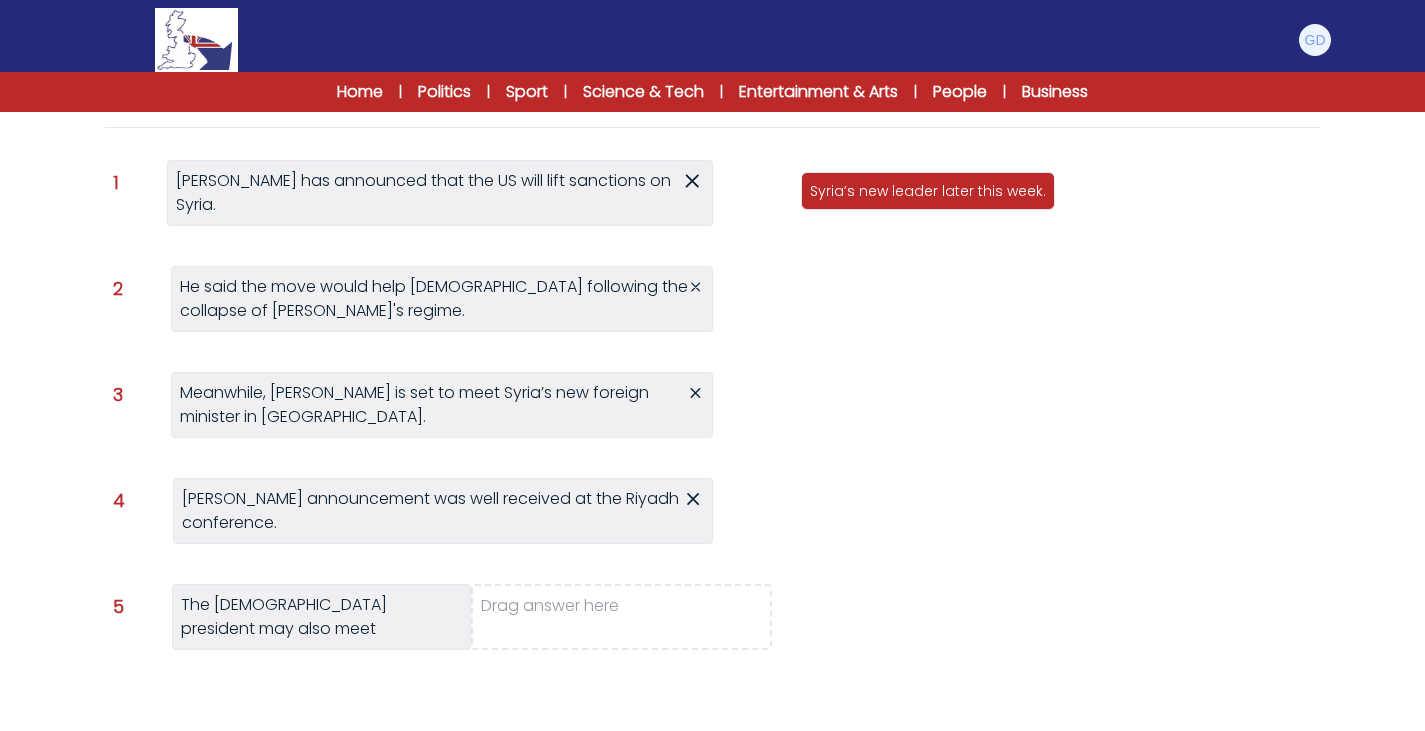 scroll, scrollTop: 224, scrollLeft: 0, axis: vertical 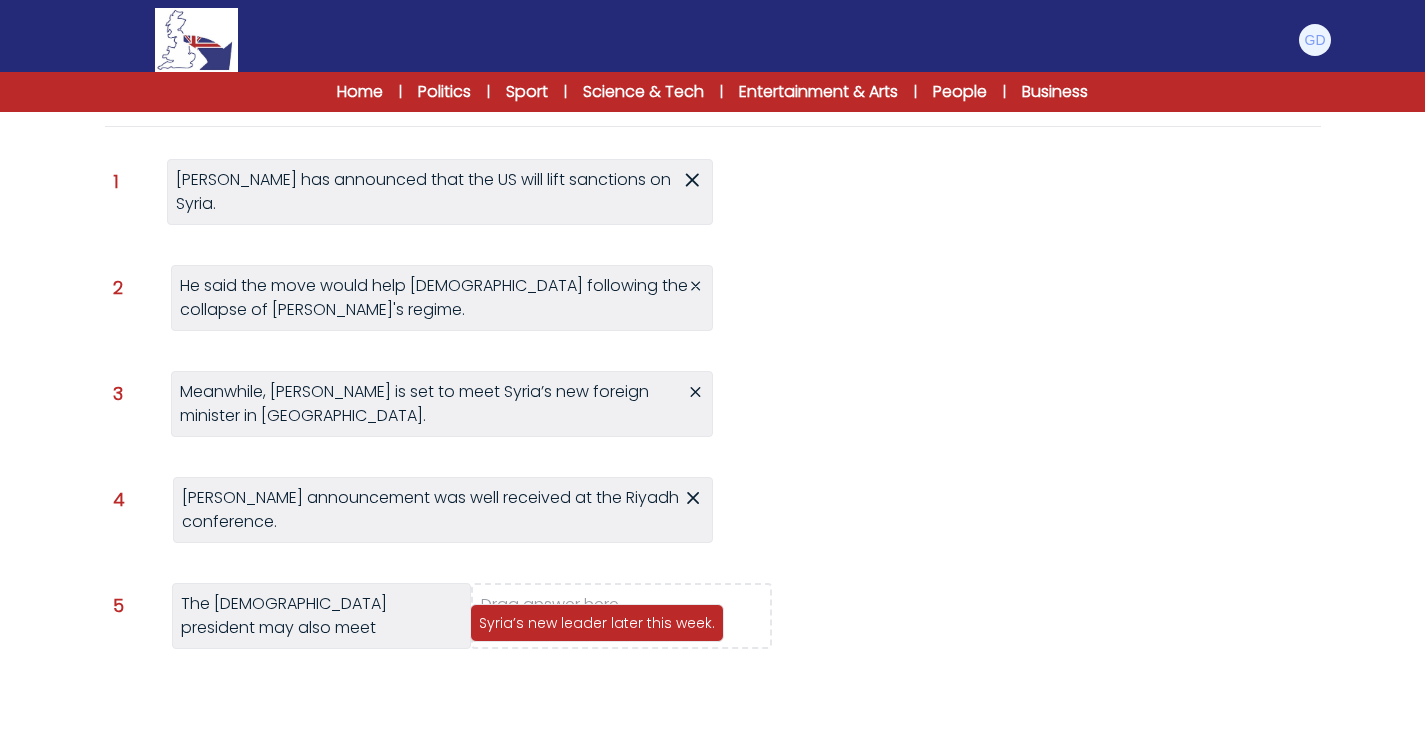 drag, startPoint x: 927, startPoint y: 202, endPoint x: 612, endPoint y: 632, distance: 533.03375 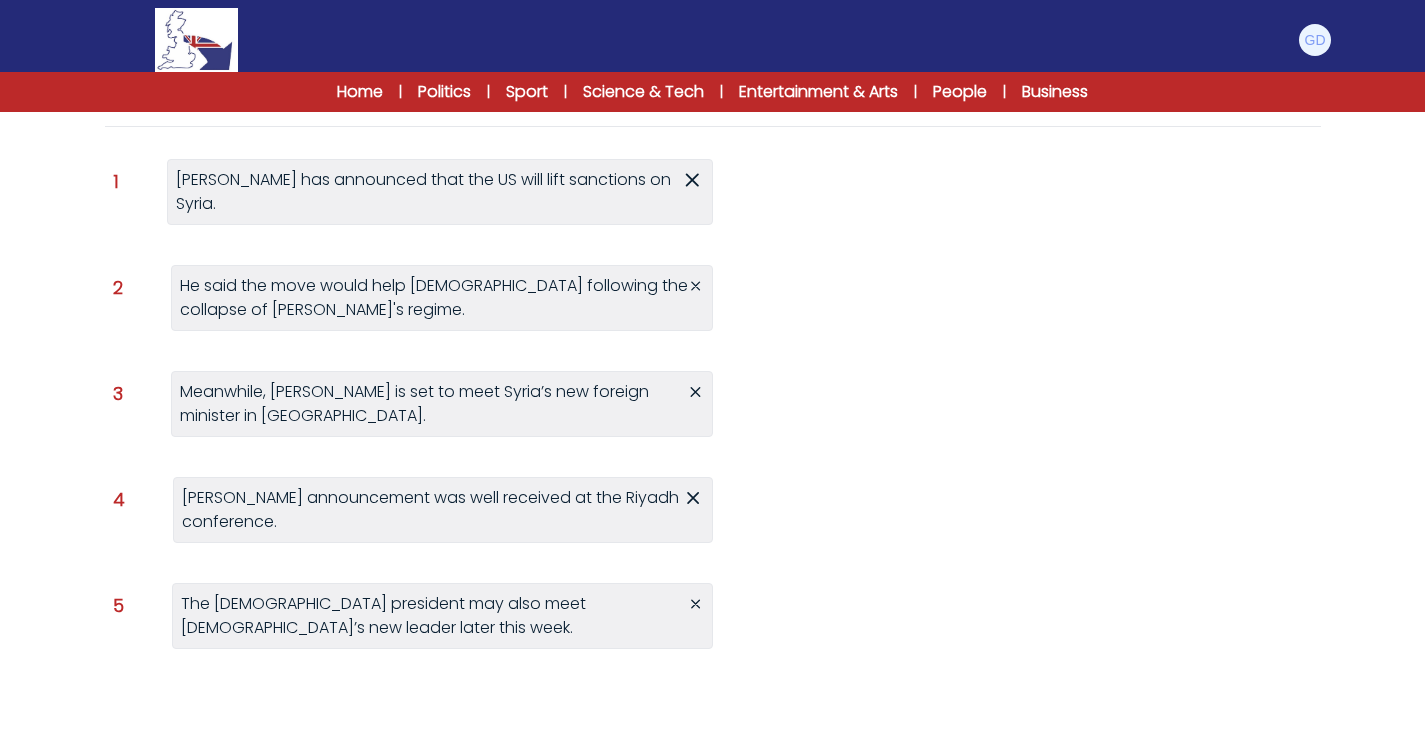 scroll, scrollTop: 344, scrollLeft: 0, axis: vertical 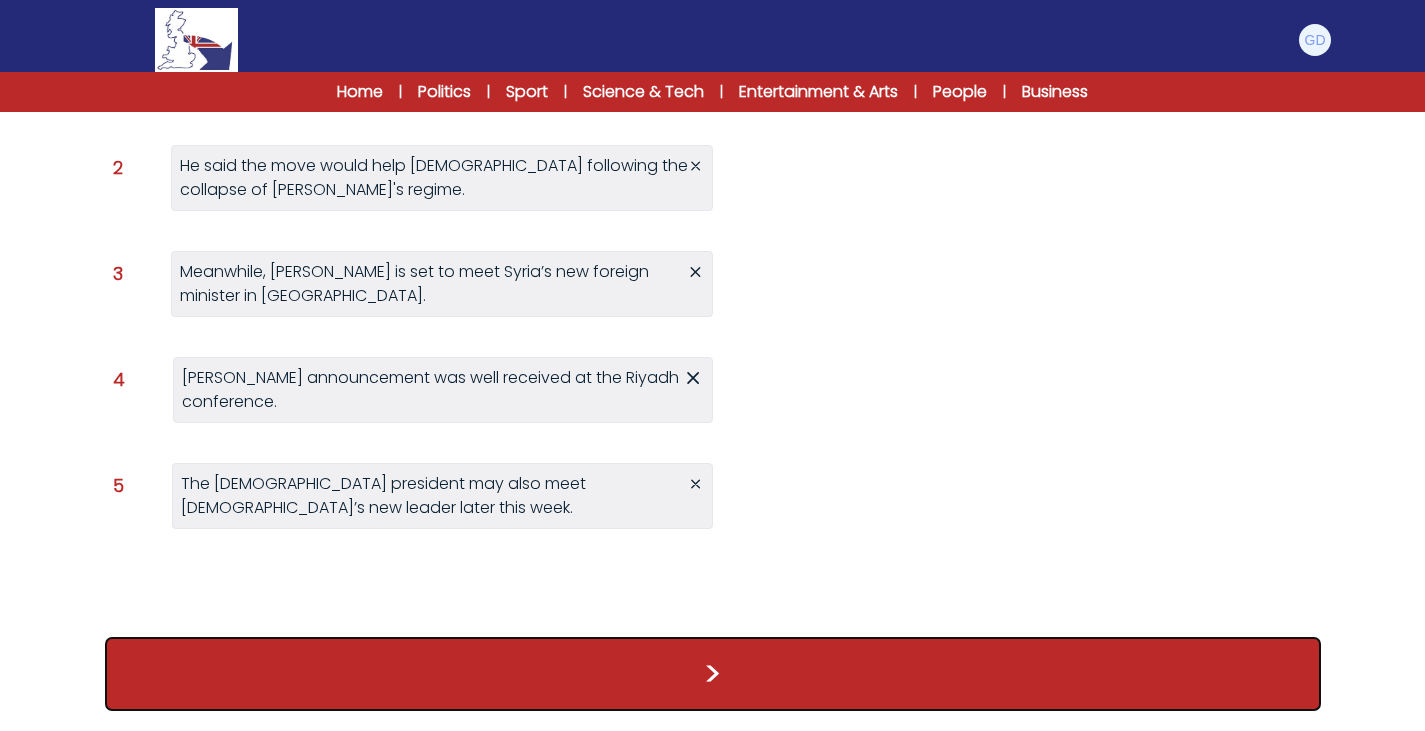 click on ">" at bounding box center [713, 674] 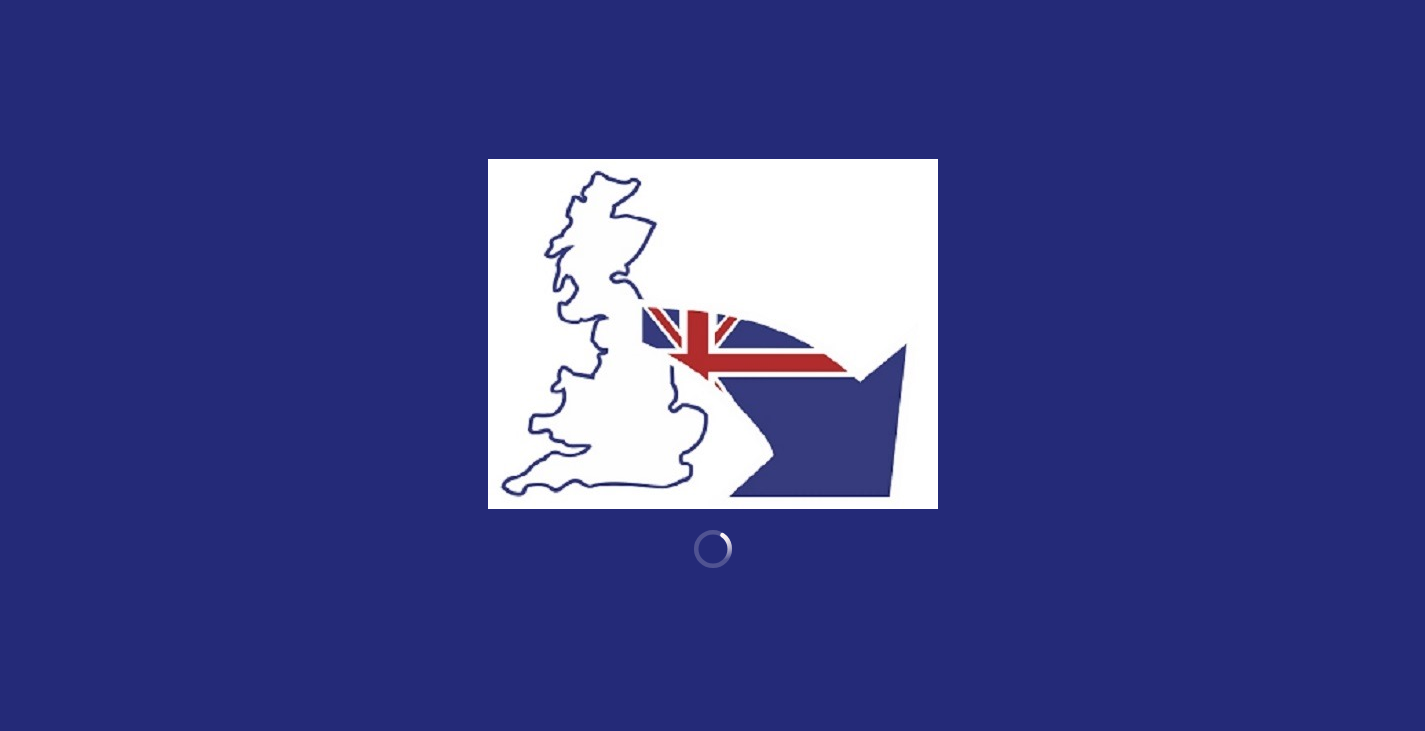 scroll, scrollTop: 0, scrollLeft: 0, axis: both 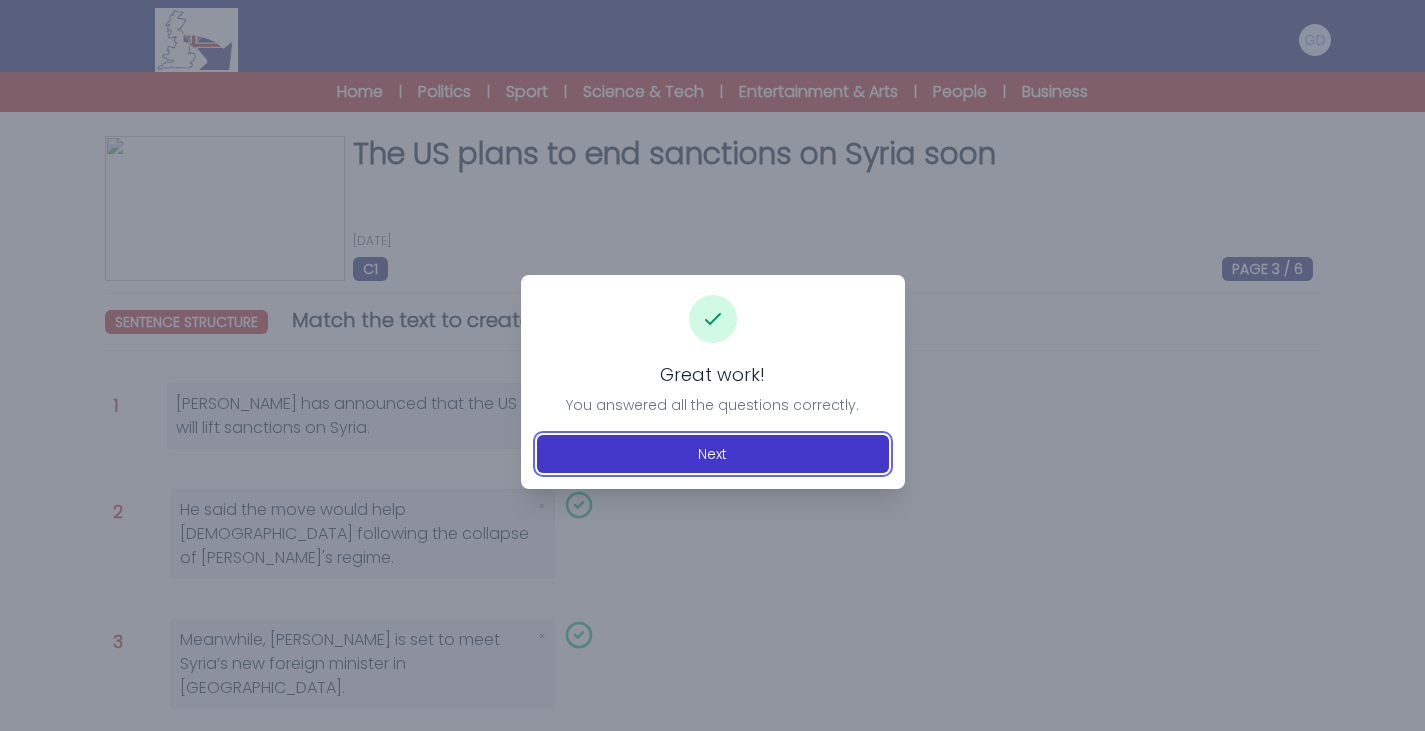 click on "Next" at bounding box center [713, 454] 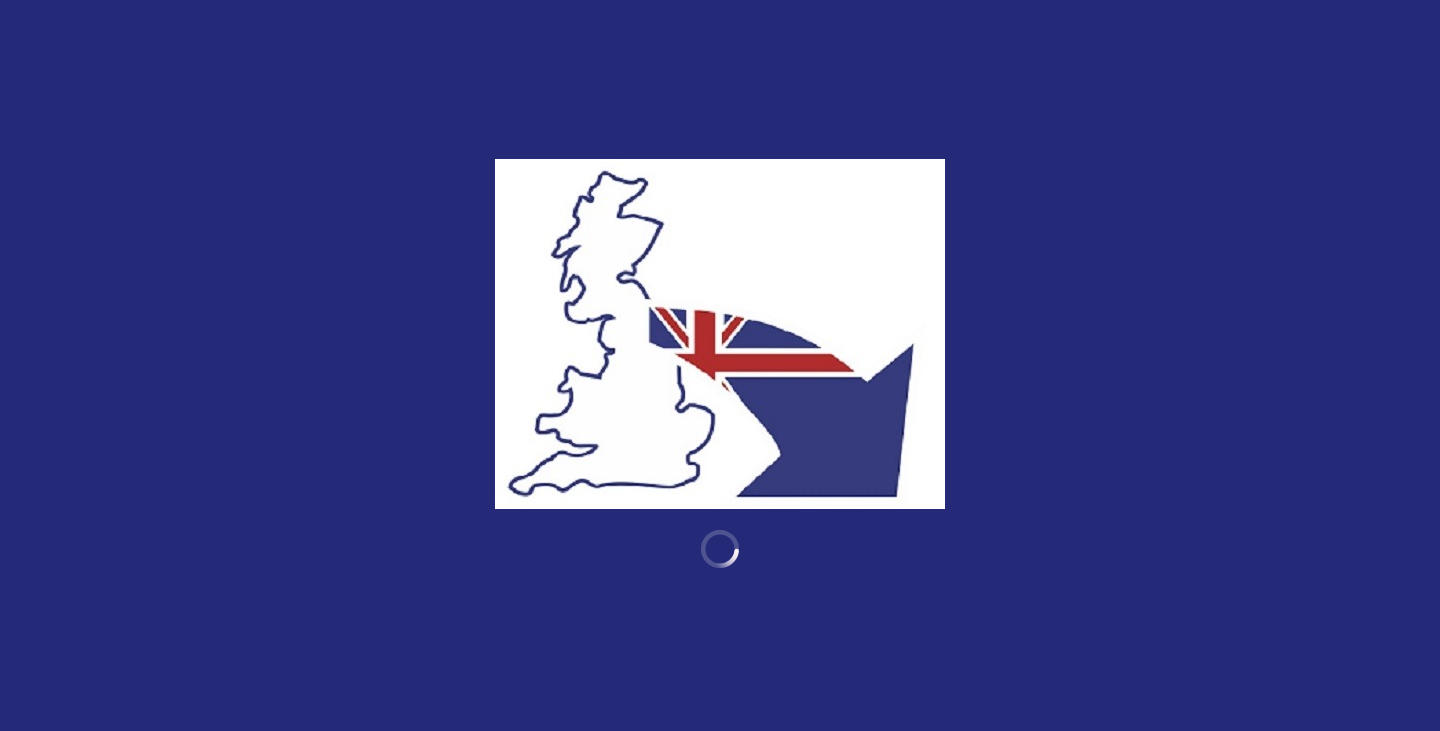 scroll, scrollTop: 0, scrollLeft: 0, axis: both 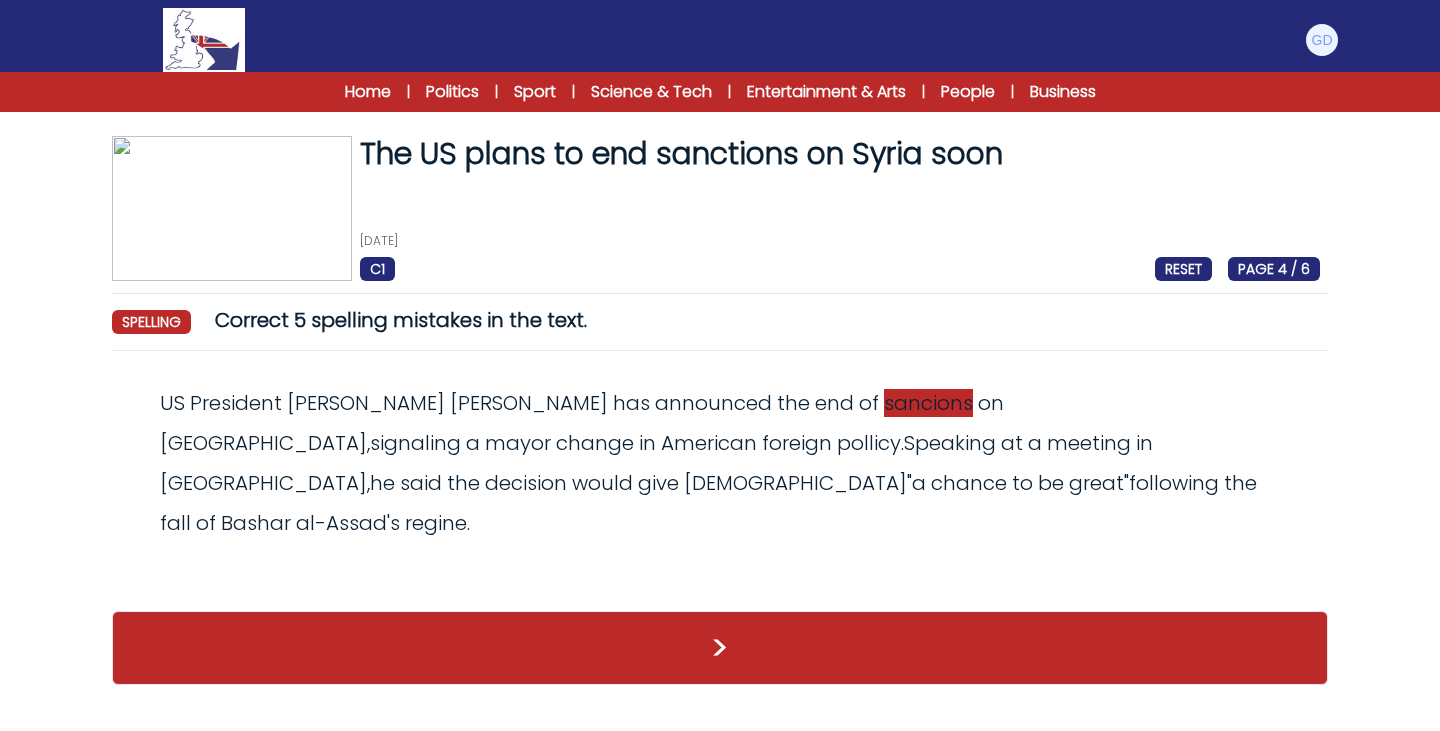 click on "sancions" at bounding box center (928, 403) 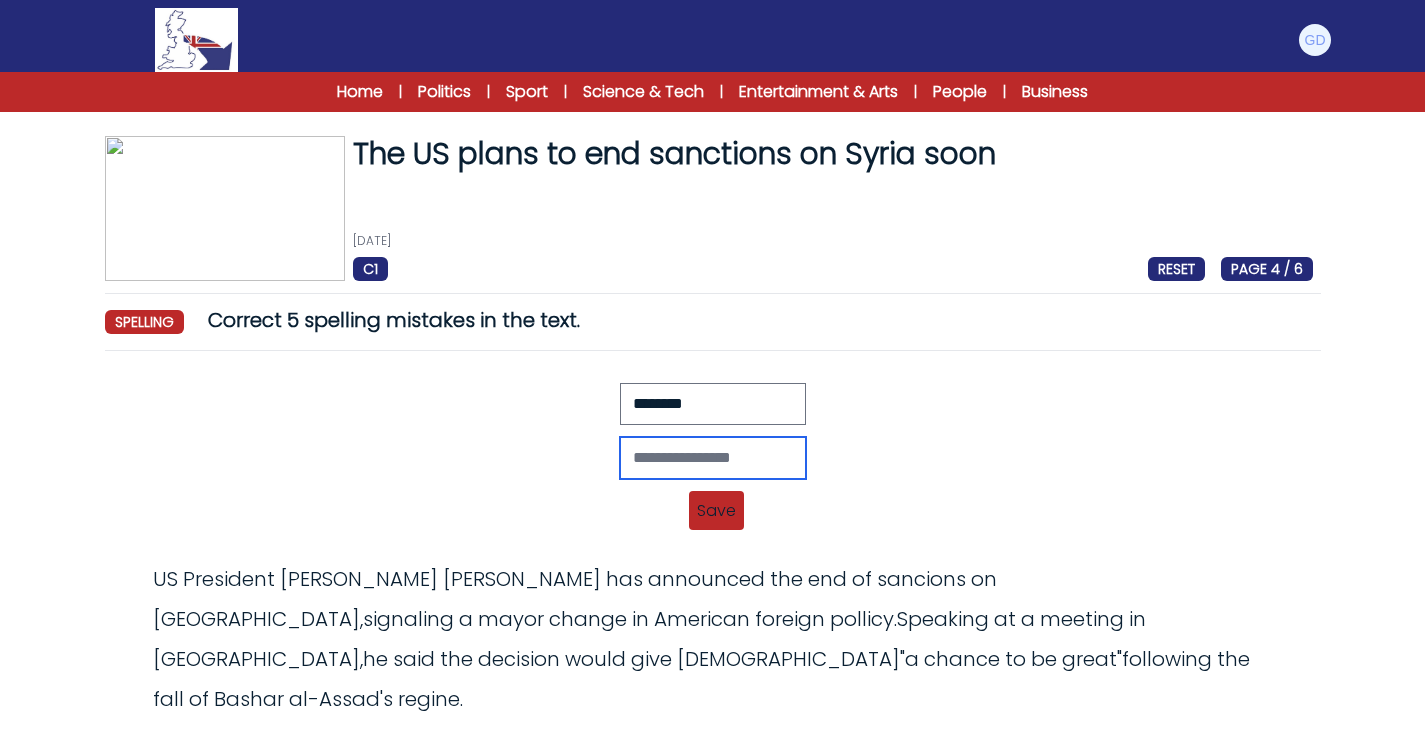 click at bounding box center (713, 458) 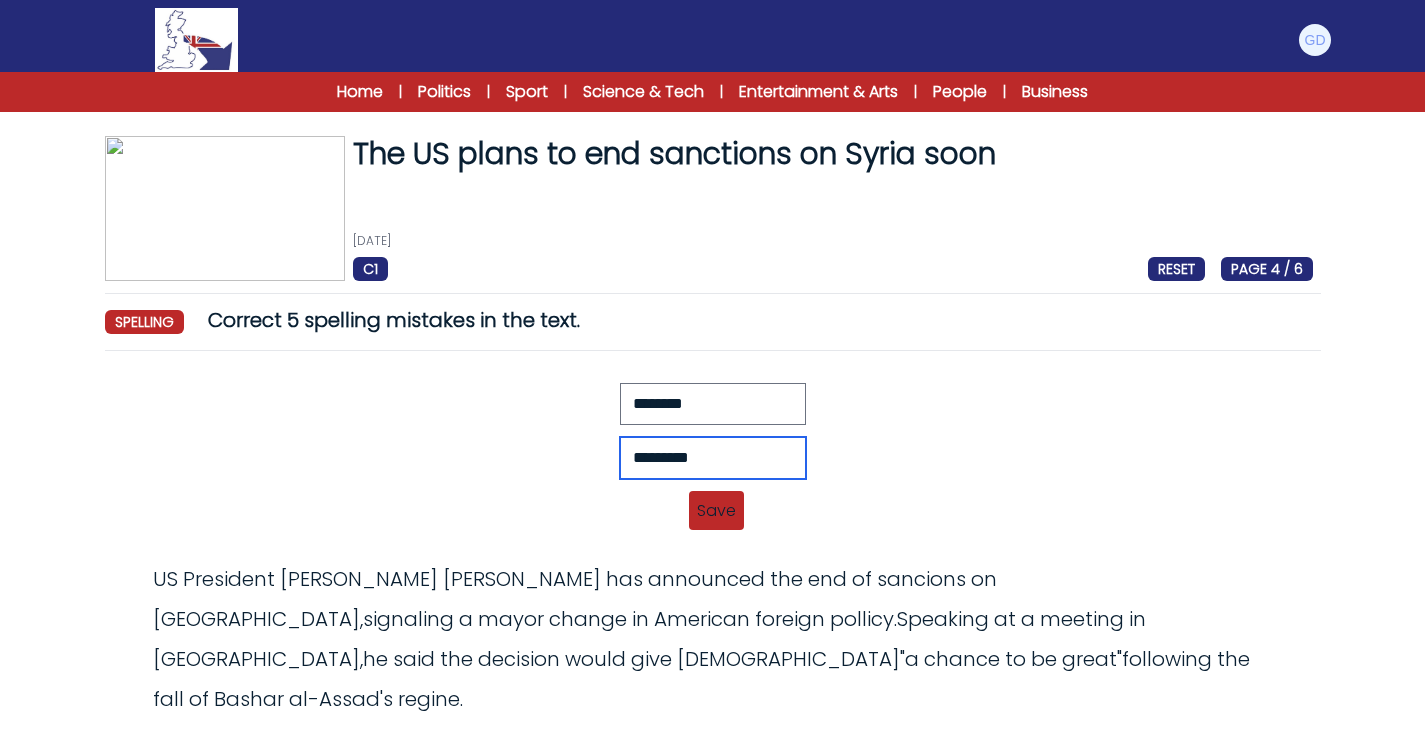 type on "*********" 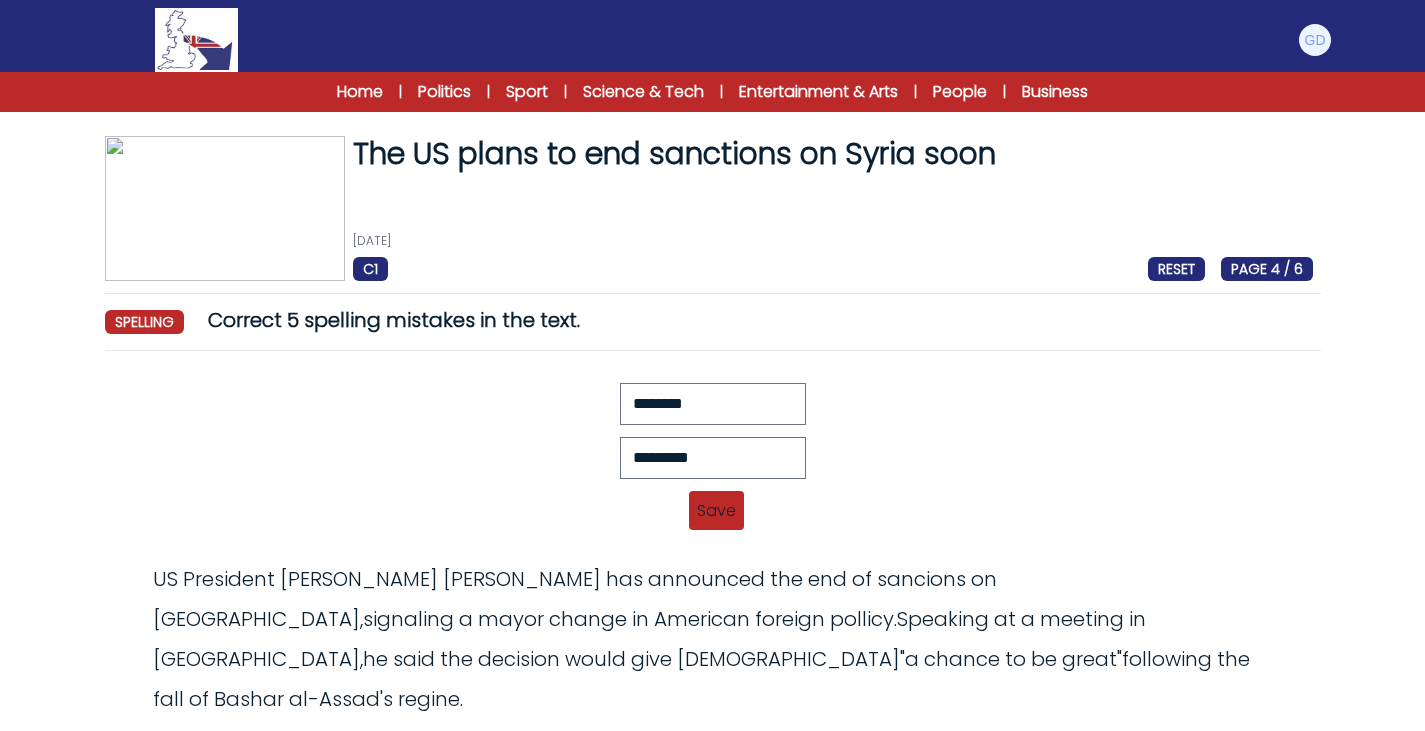 click on "Save" at bounding box center [716, 510] 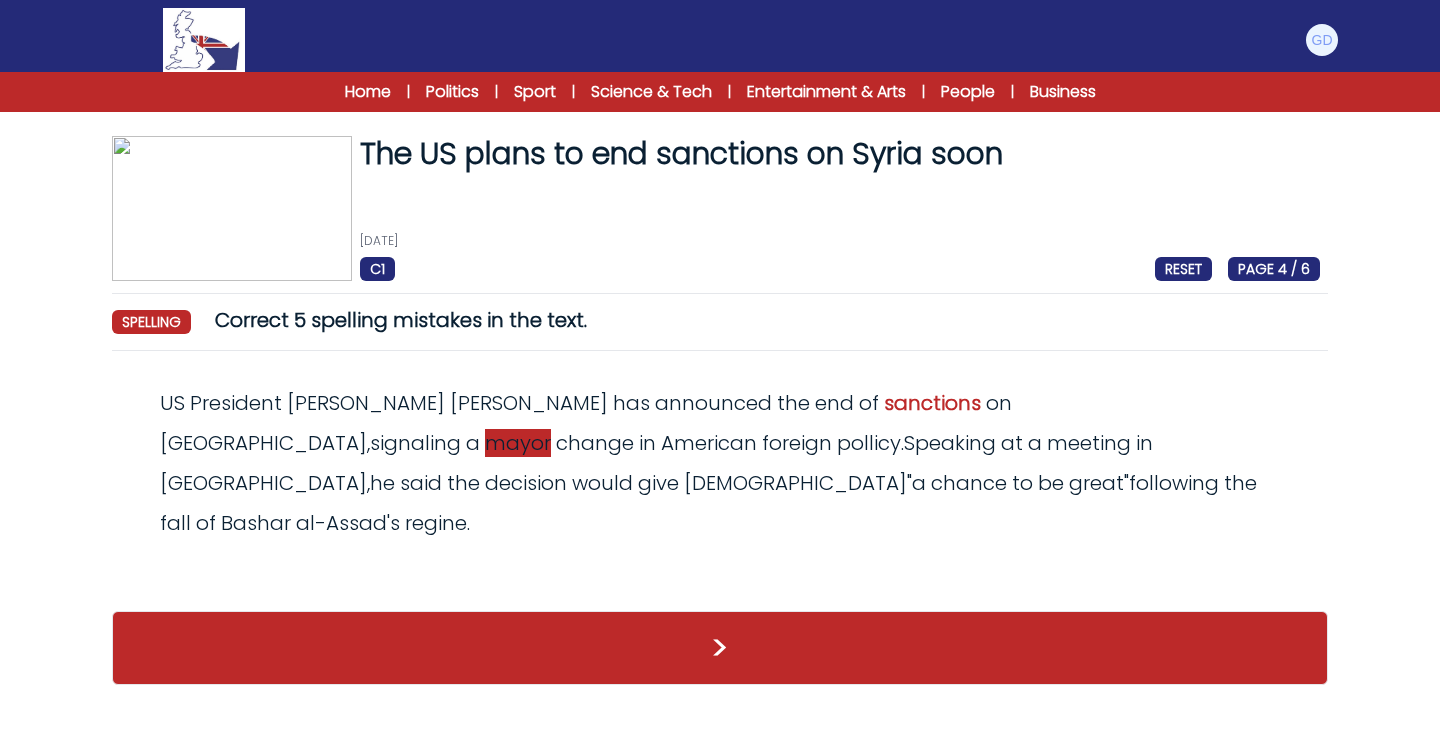 click on "mayor" at bounding box center [518, 443] 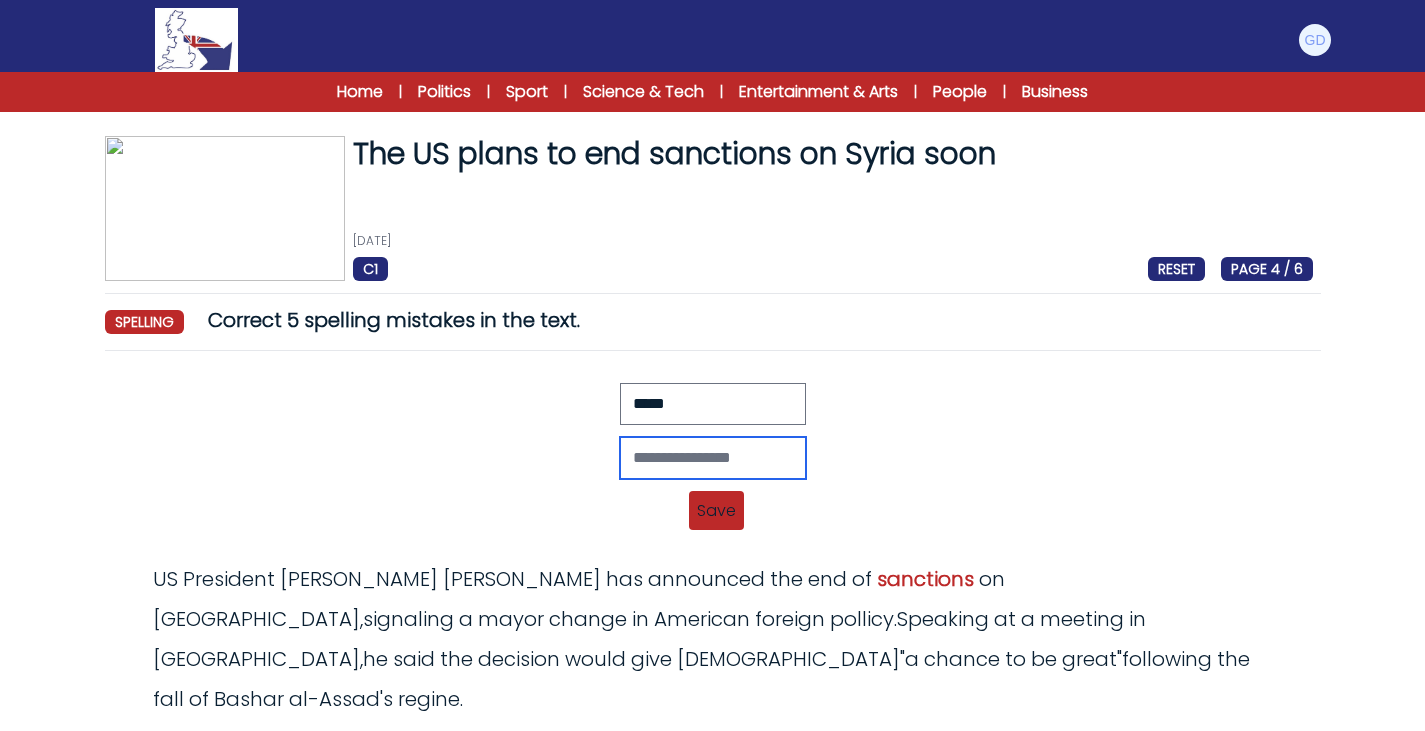 click at bounding box center (713, 458) 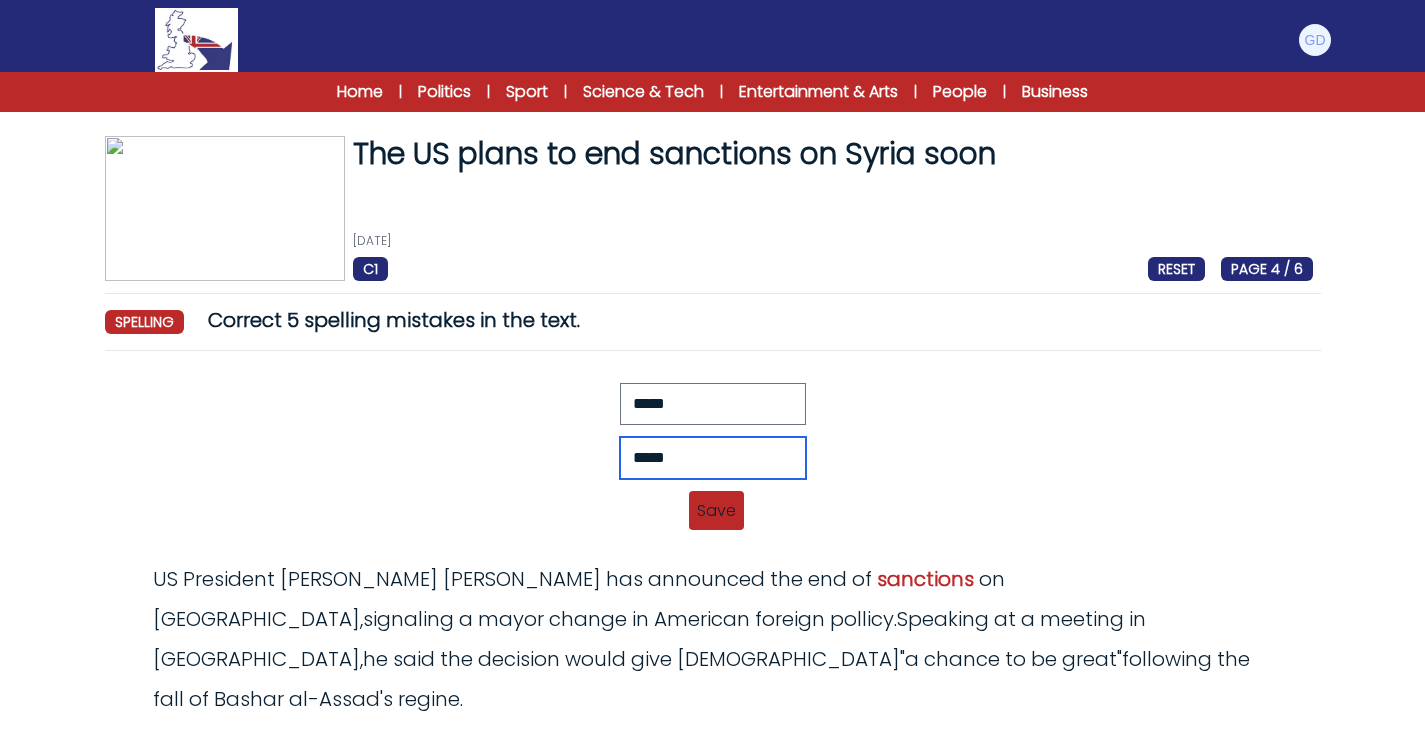 type on "*****" 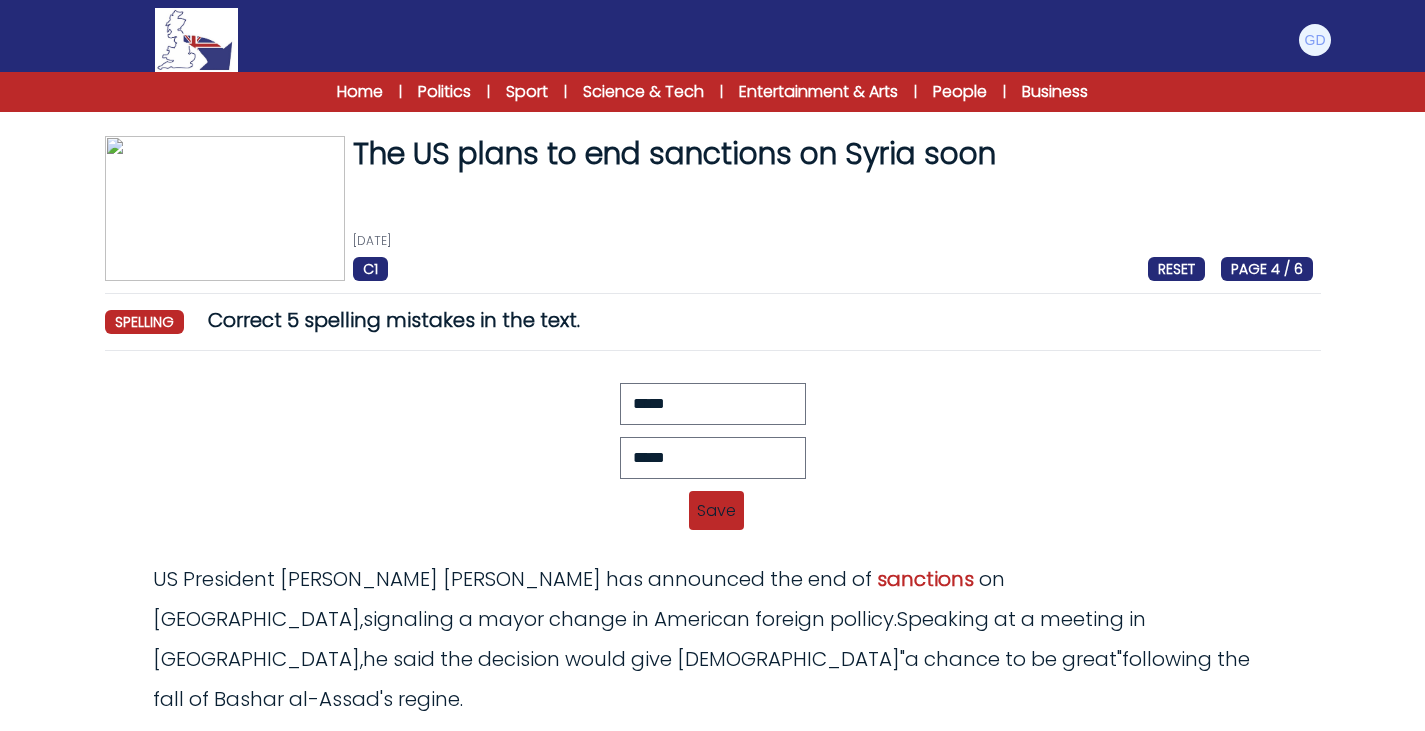 click on "Save" at bounding box center (716, 510) 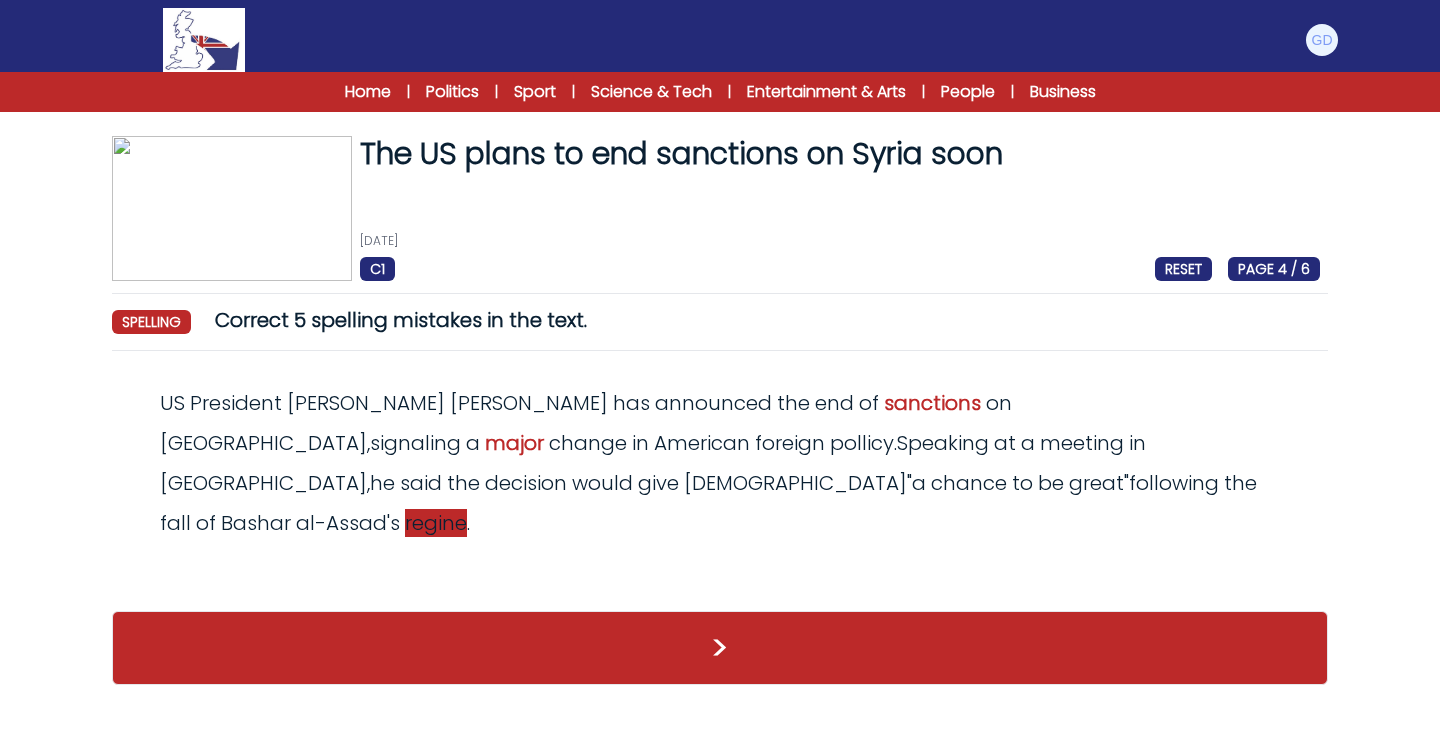 click on "regine" at bounding box center (436, 523) 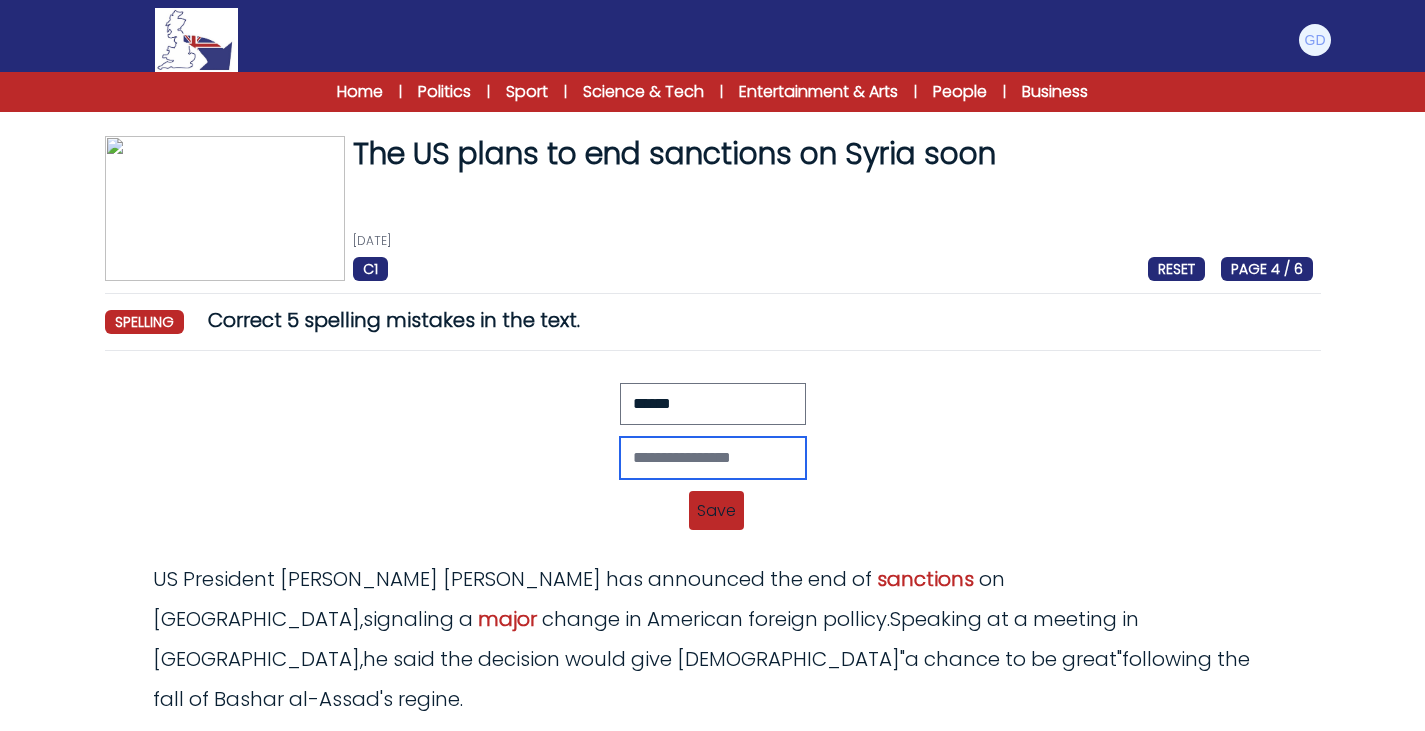 click at bounding box center (713, 458) 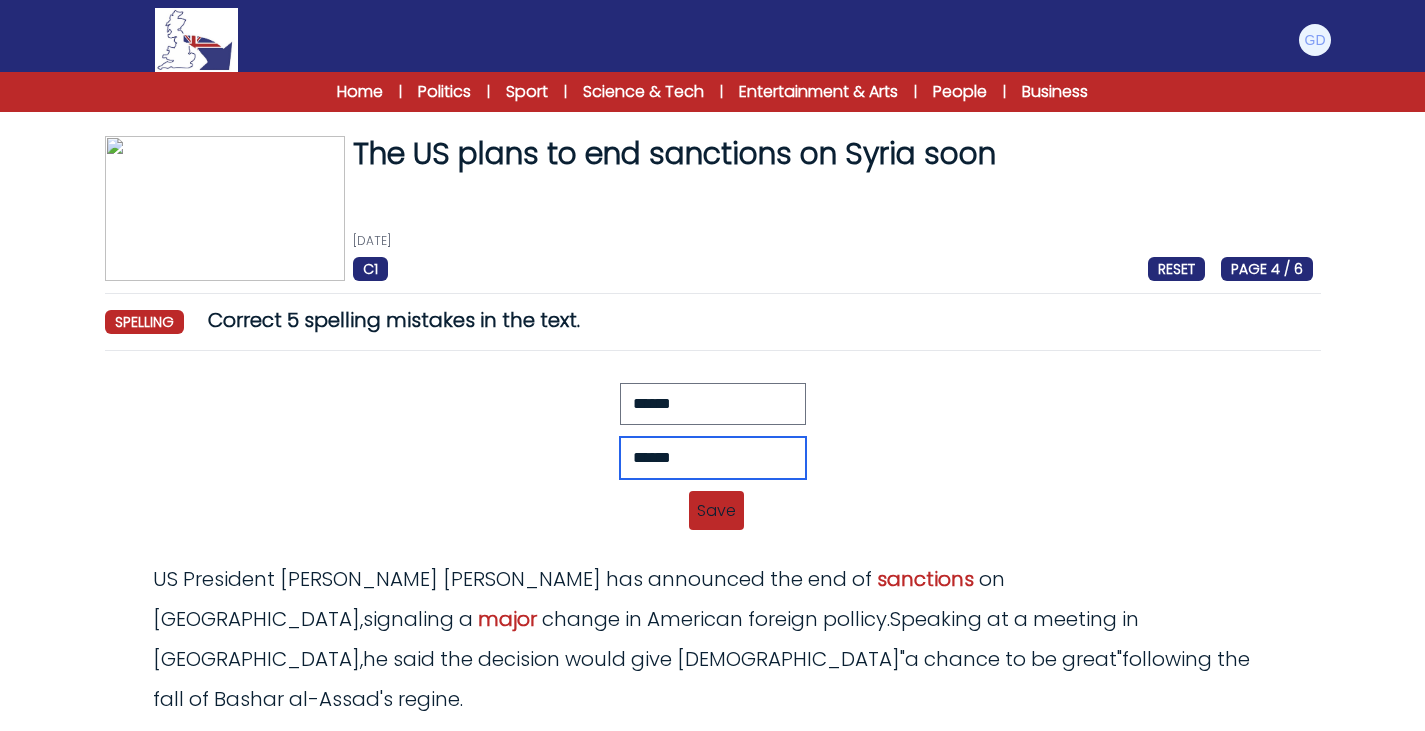 type on "******" 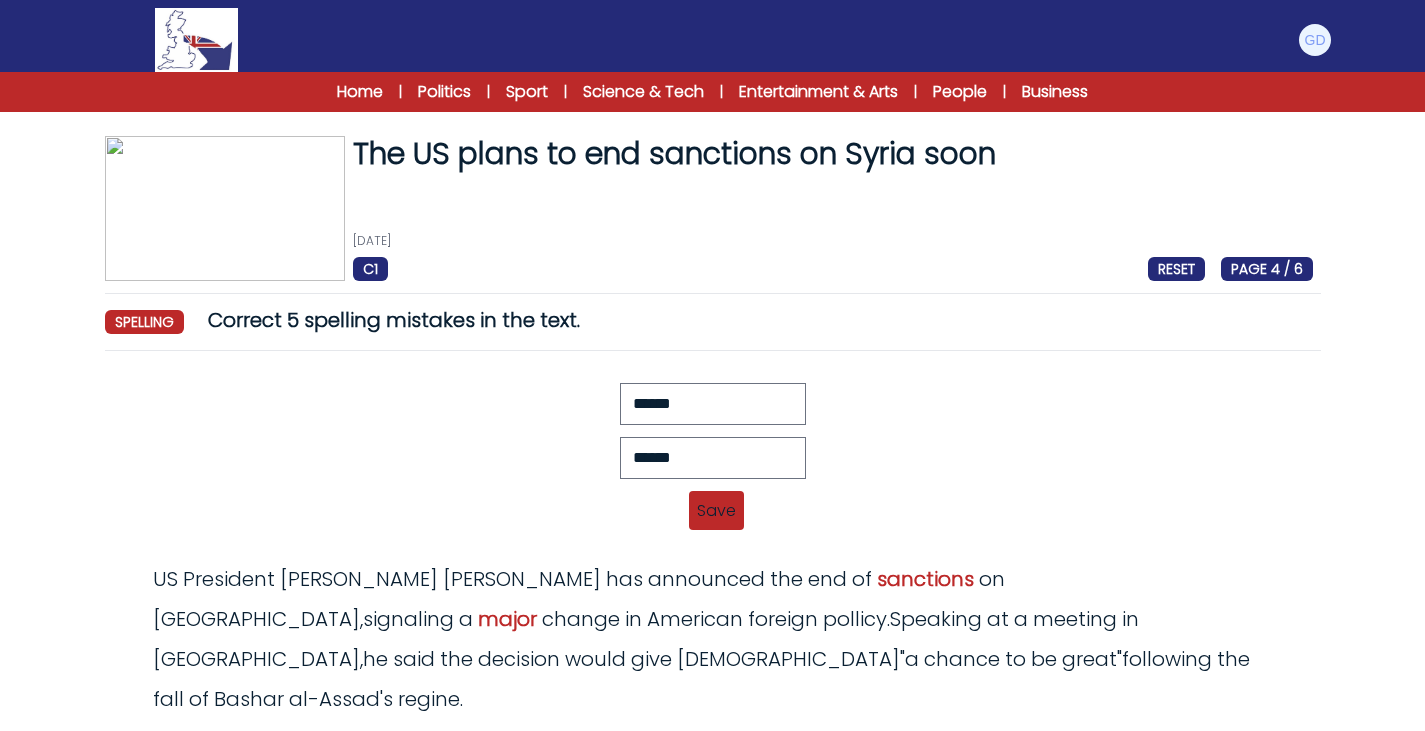 click on "Save" at bounding box center (716, 510) 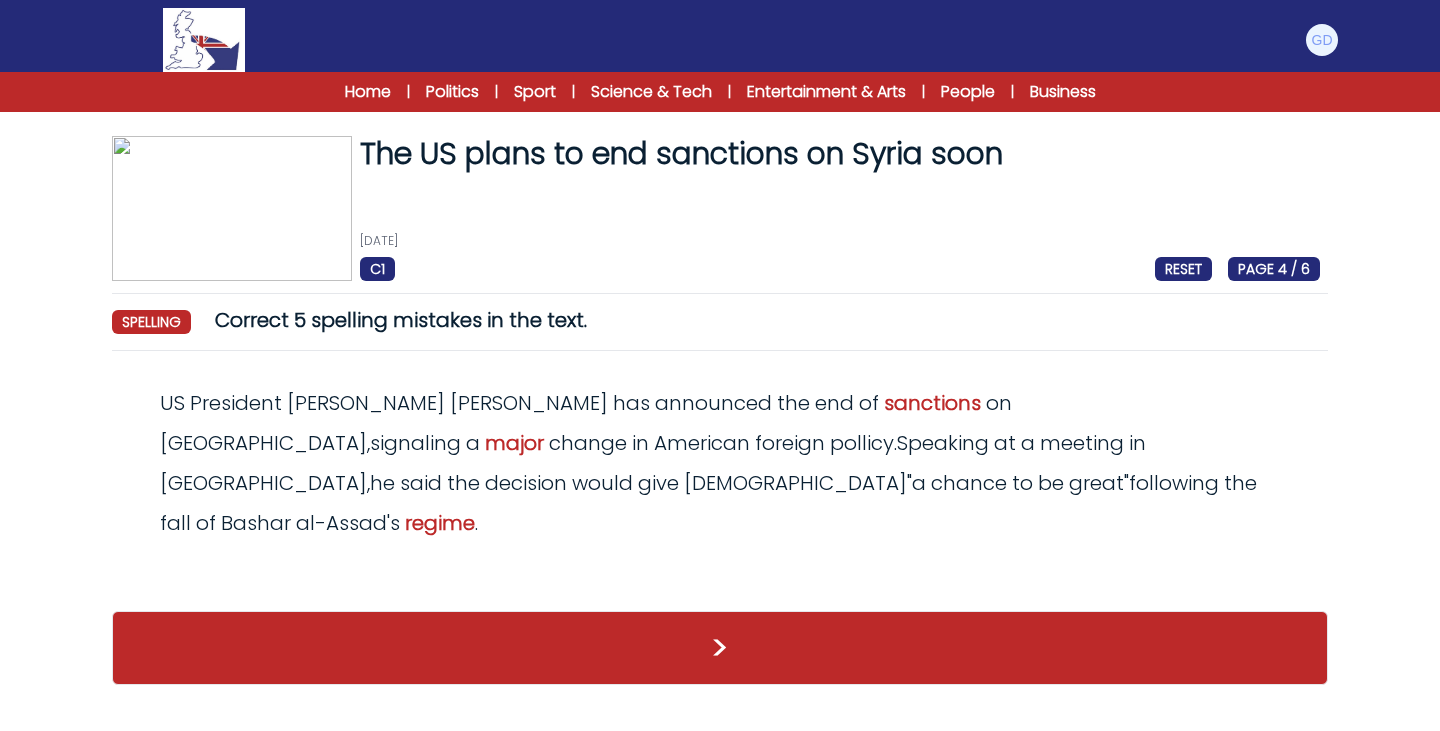 click on "US   President   Donald   Trump   has   announced   the   end   of   sanctions   on   Syria ,  signaling   a   major   change   in   American   foreign   pollicy .  Speaking   at   a   meeting   in   Riyadh ,  he   said   the   decision   would   give   Syrians  " a   chance   to   be   great "  following   the   fall   of   Bashar   al - Assad ' s   regime ." at bounding box center (708, 463) 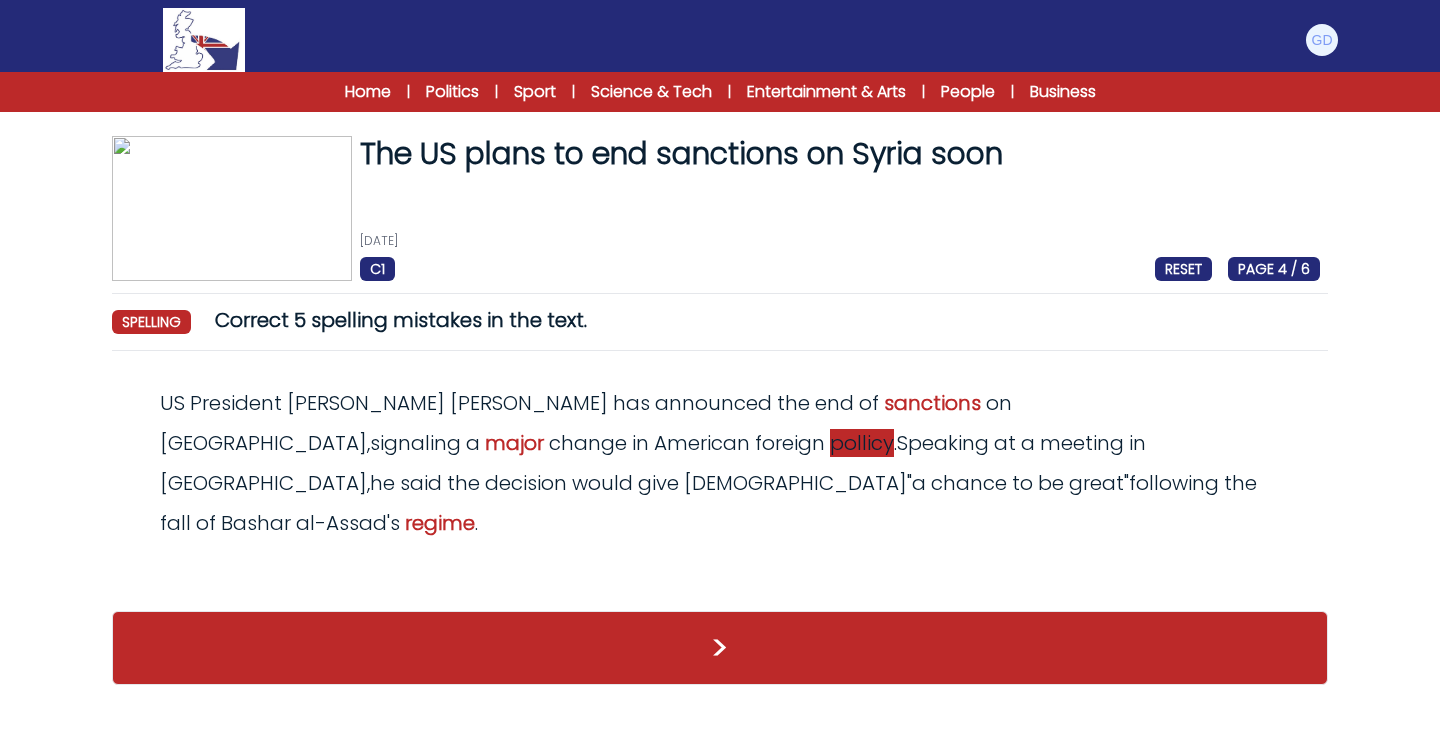 click on "pollicy" at bounding box center (862, 443) 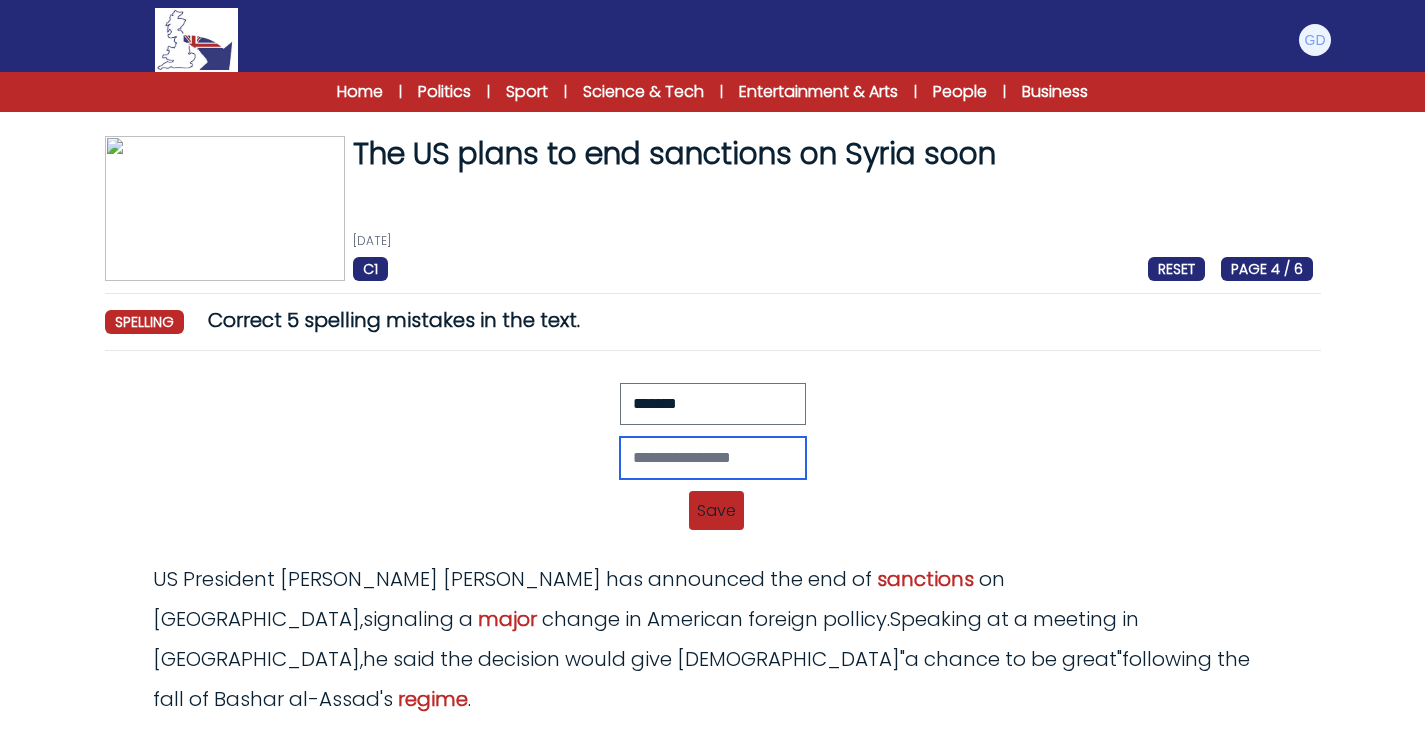 click at bounding box center [713, 458] 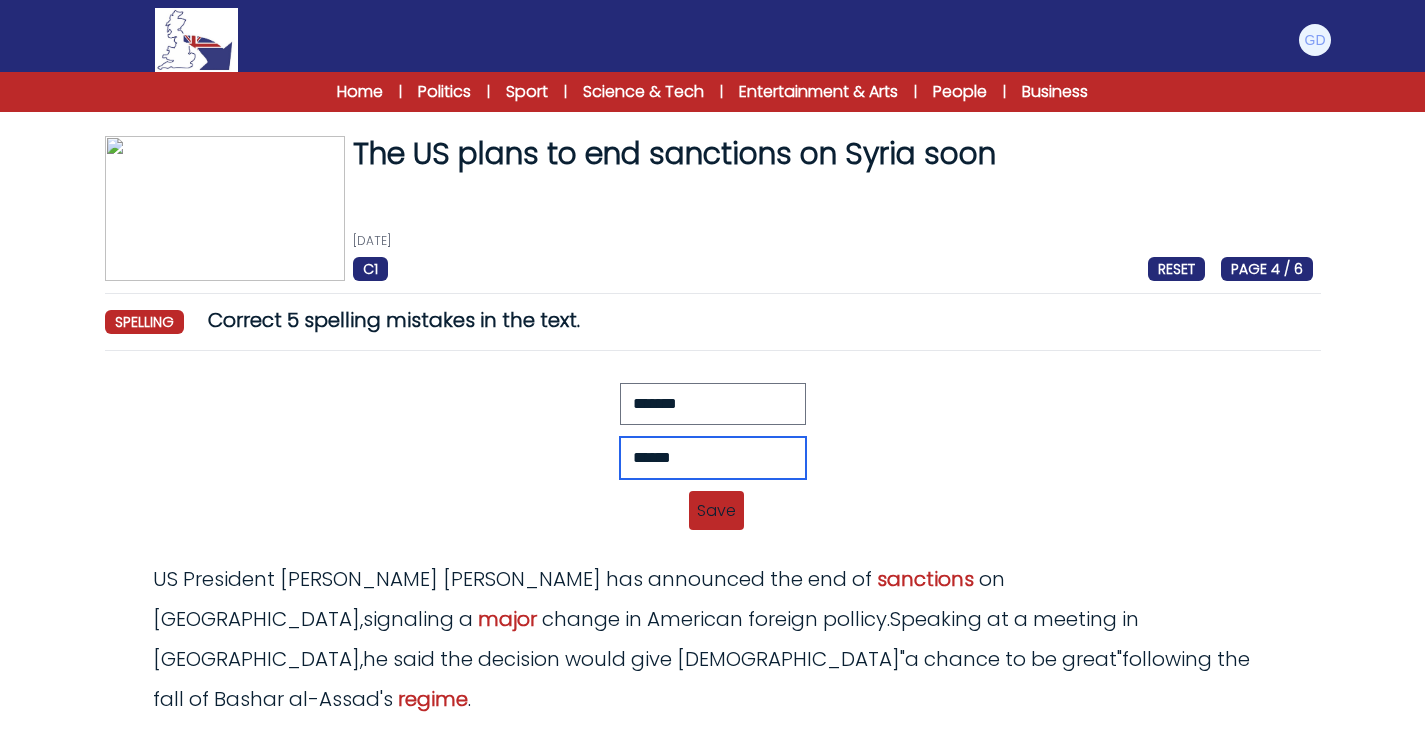 type on "******" 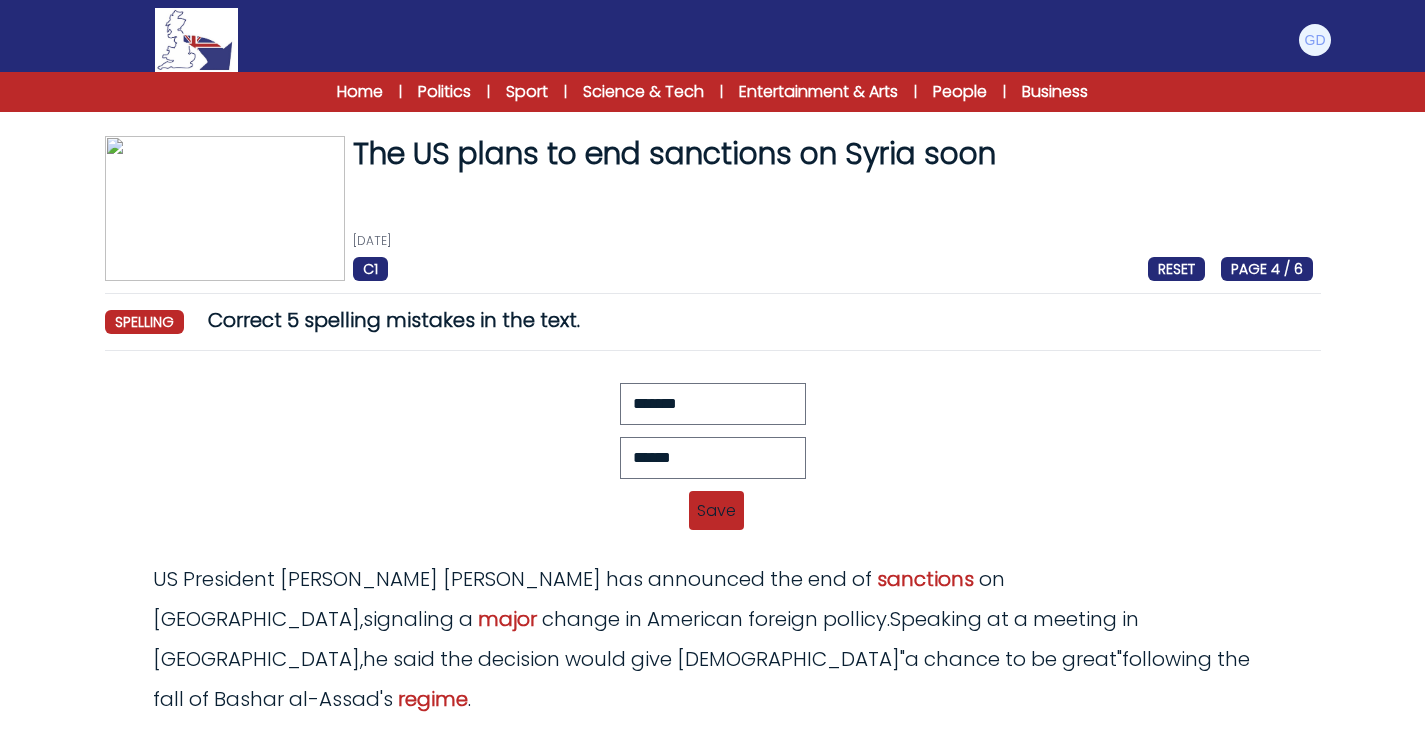 click on "Save" at bounding box center (716, 510) 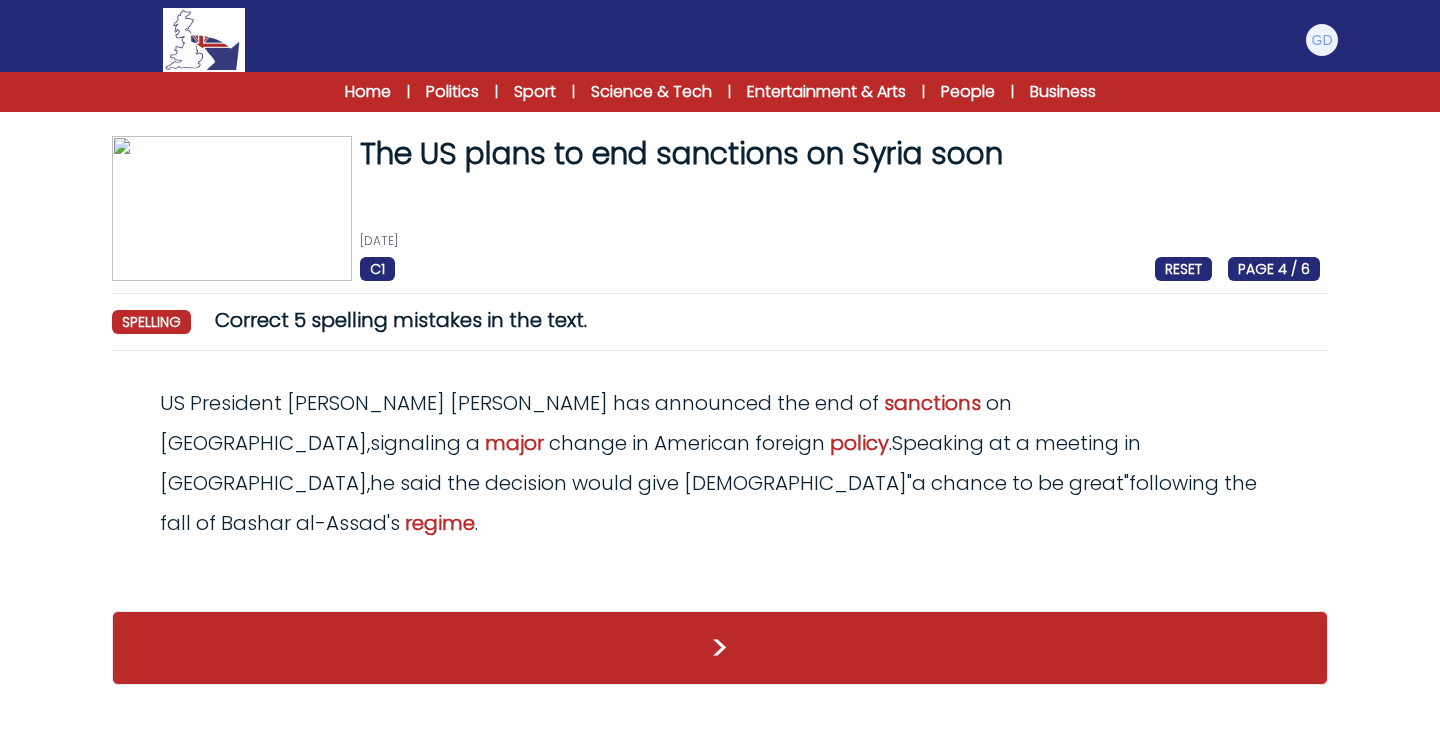 click on "[DATE]" at bounding box center [840, 241] 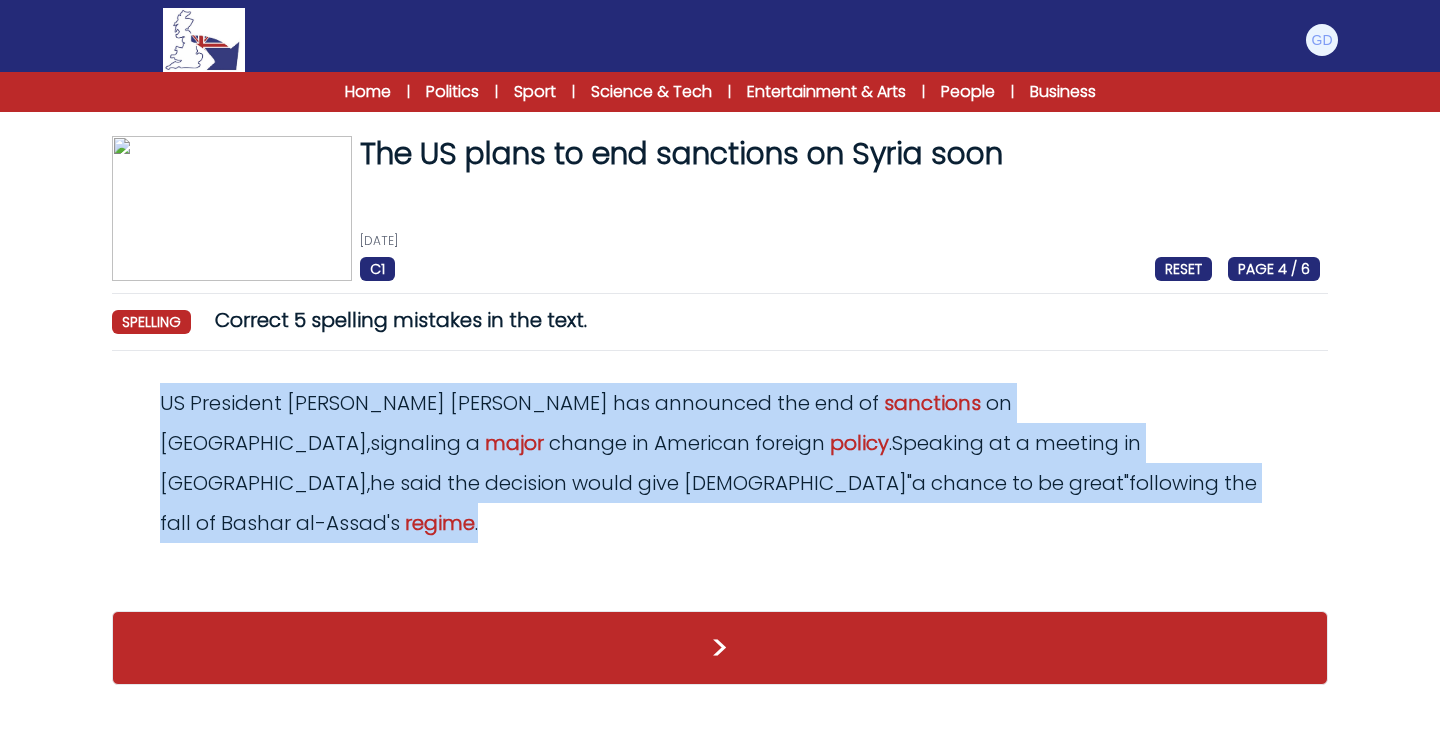 drag, startPoint x: 650, startPoint y: 481, endPoint x: 145, endPoint y: 415, distance: 509.29462 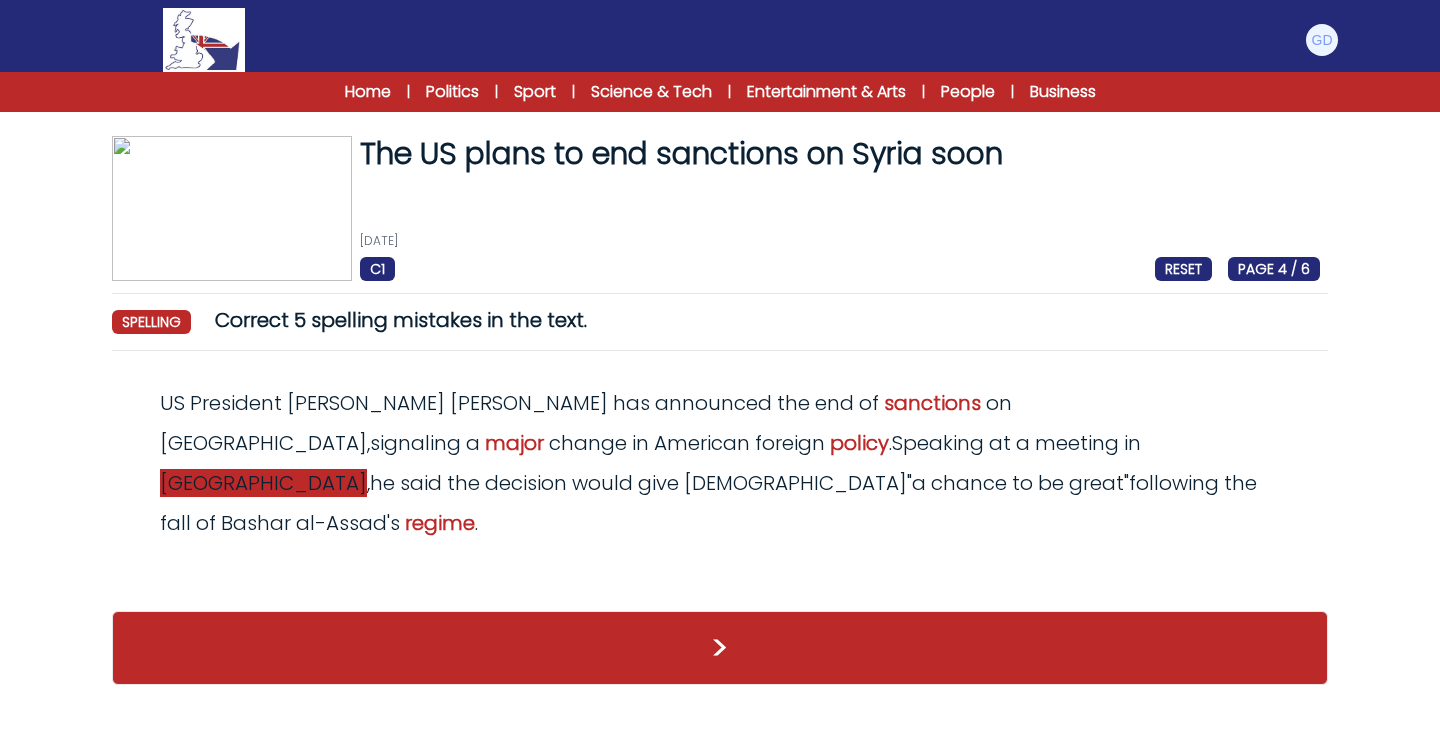 click on "[GEOGRAPHIC_DATA]" at bounding box center (263, 483) 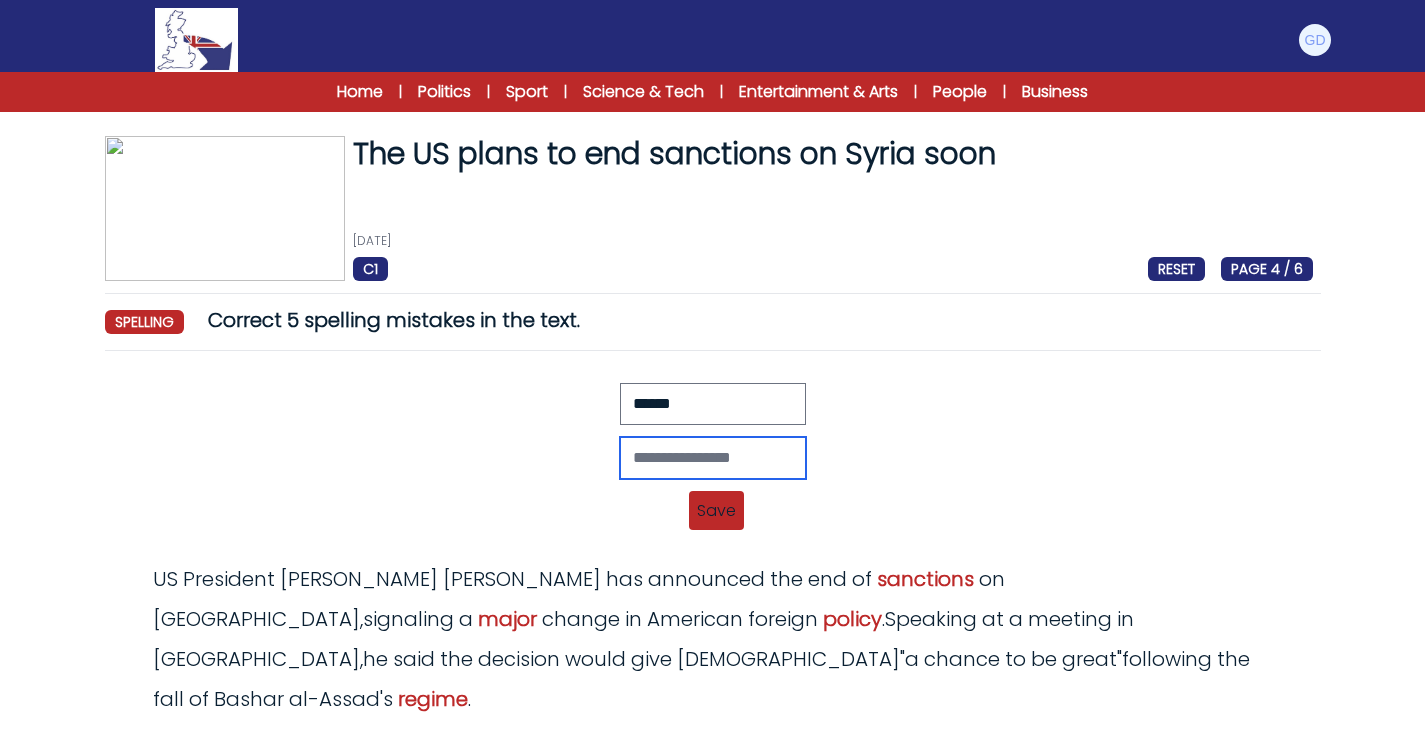 click at bounding box center (713, 458) 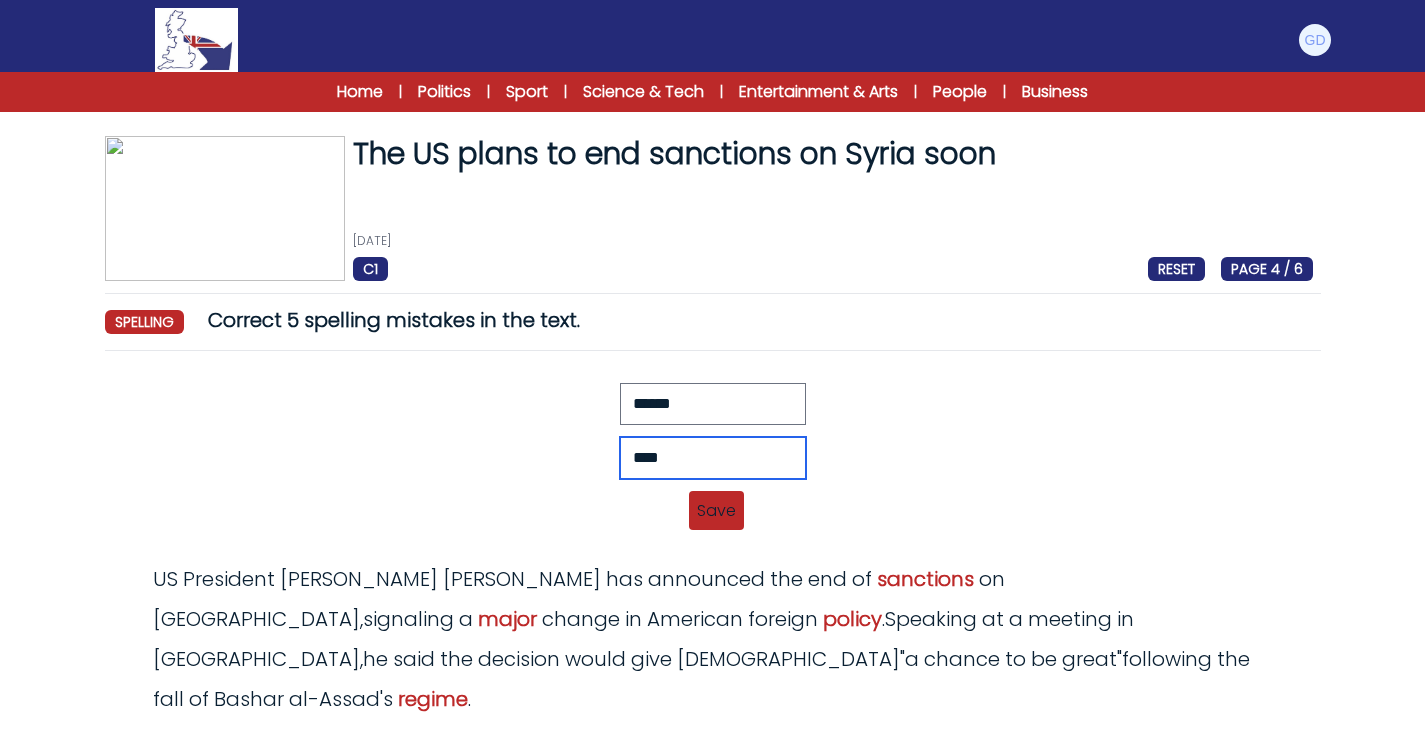 type on "****" 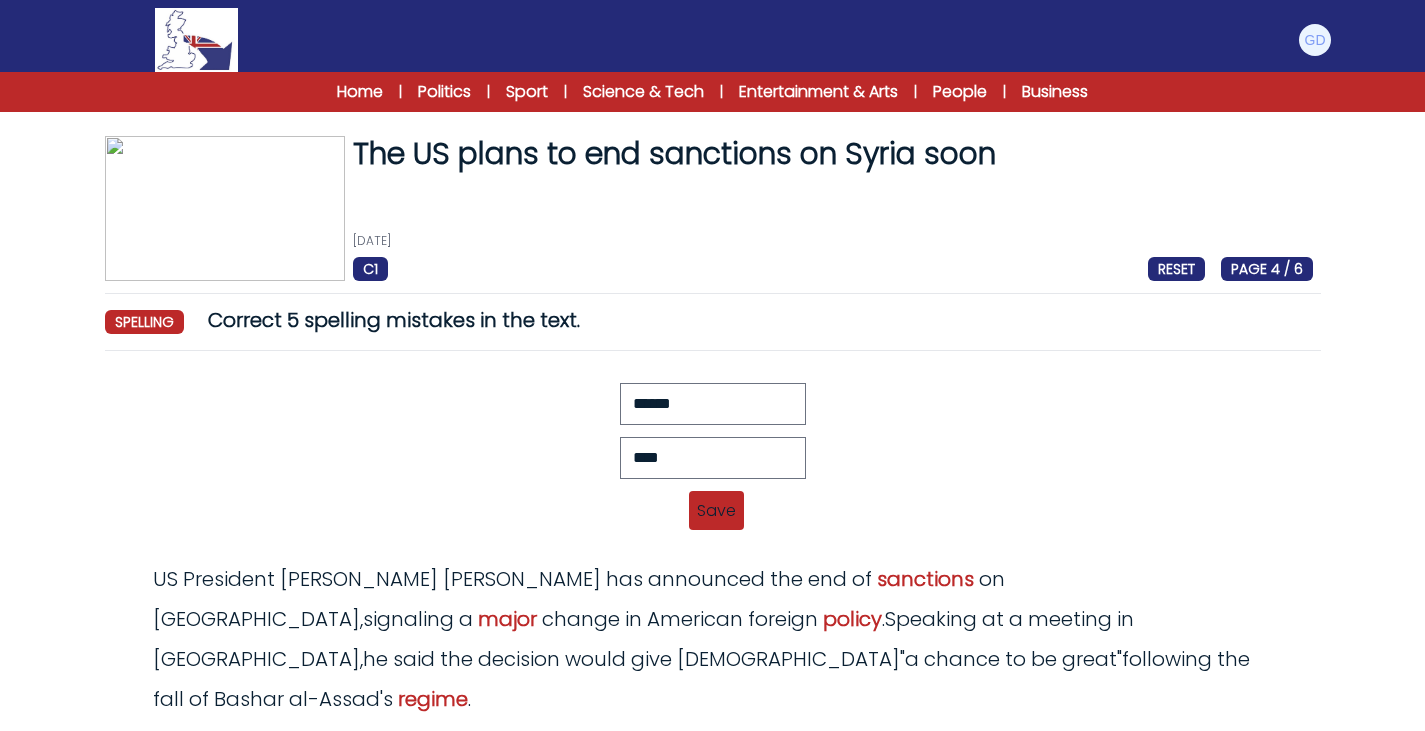 click on "Save" at bounding box center (716, 510) 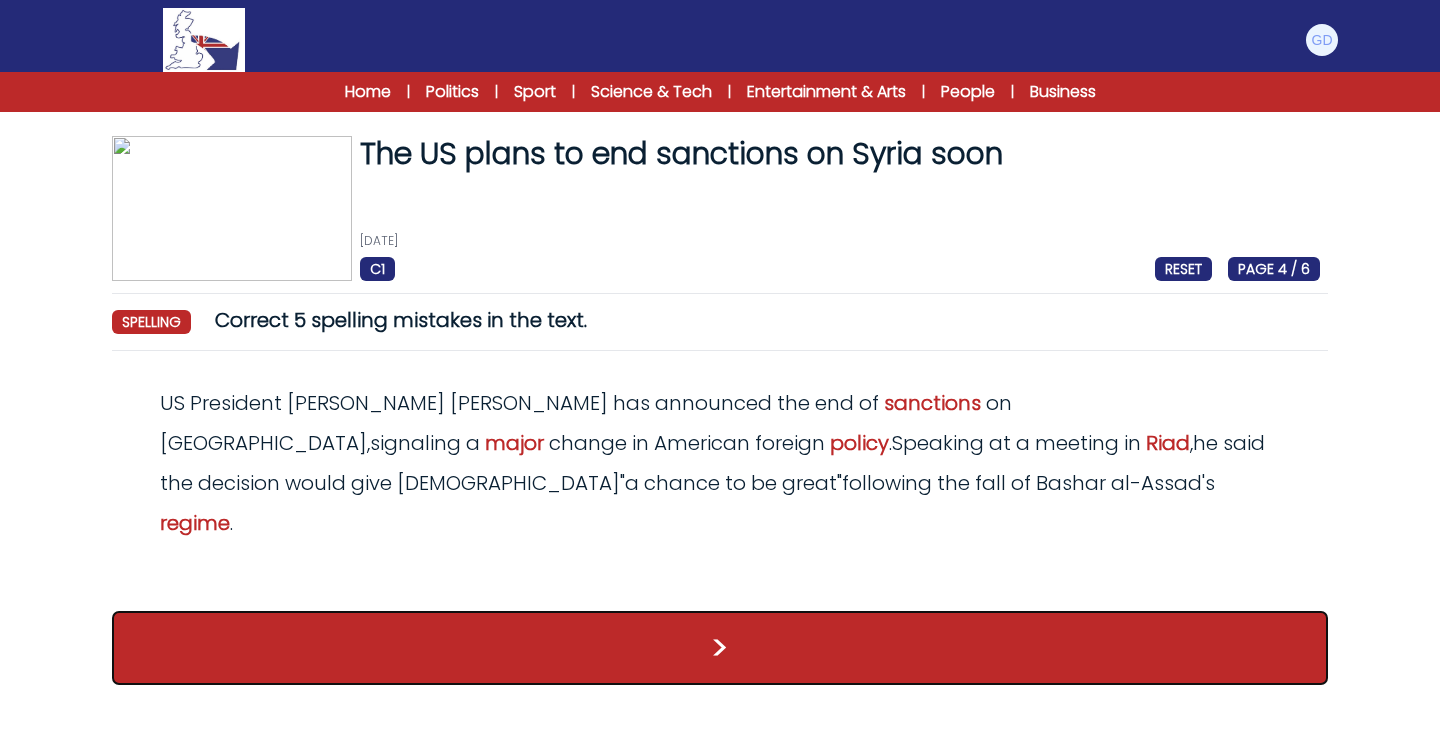 click on ">" at bounding box center (720, 648) 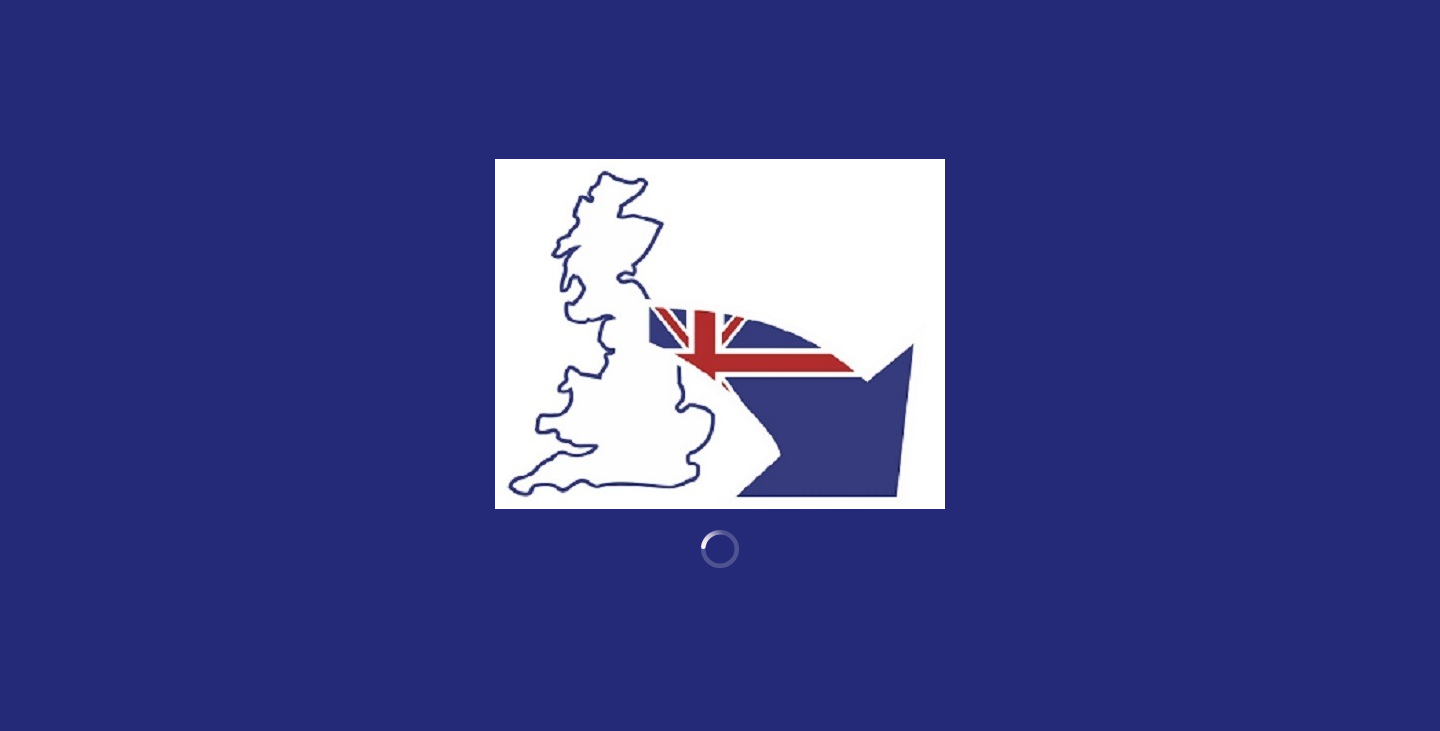 scroll, scrollTop: 0, scrollLeft: 0, axis: both 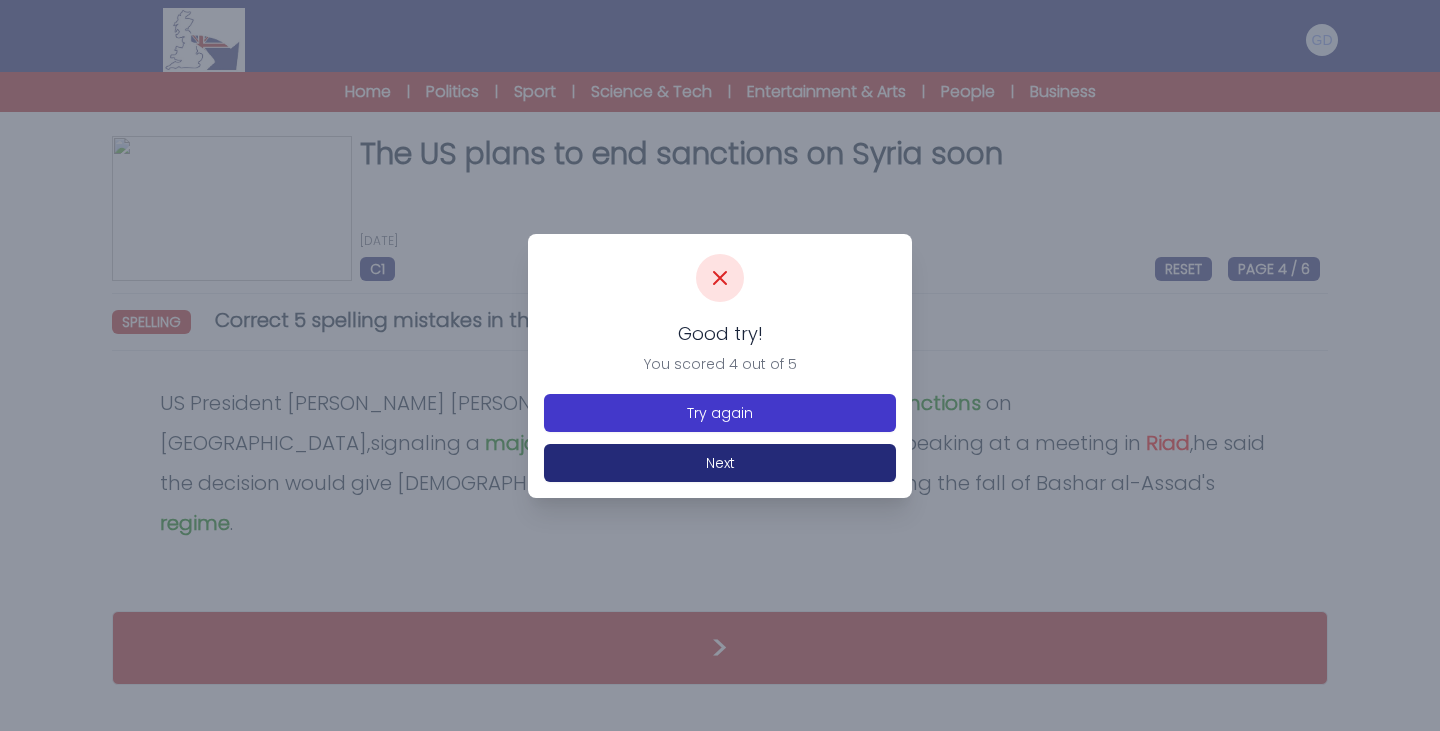 drag, startPoint x: 589, startPoint y: 318, endPoint x: 727, endPoint y: 430, distance: 177.73013 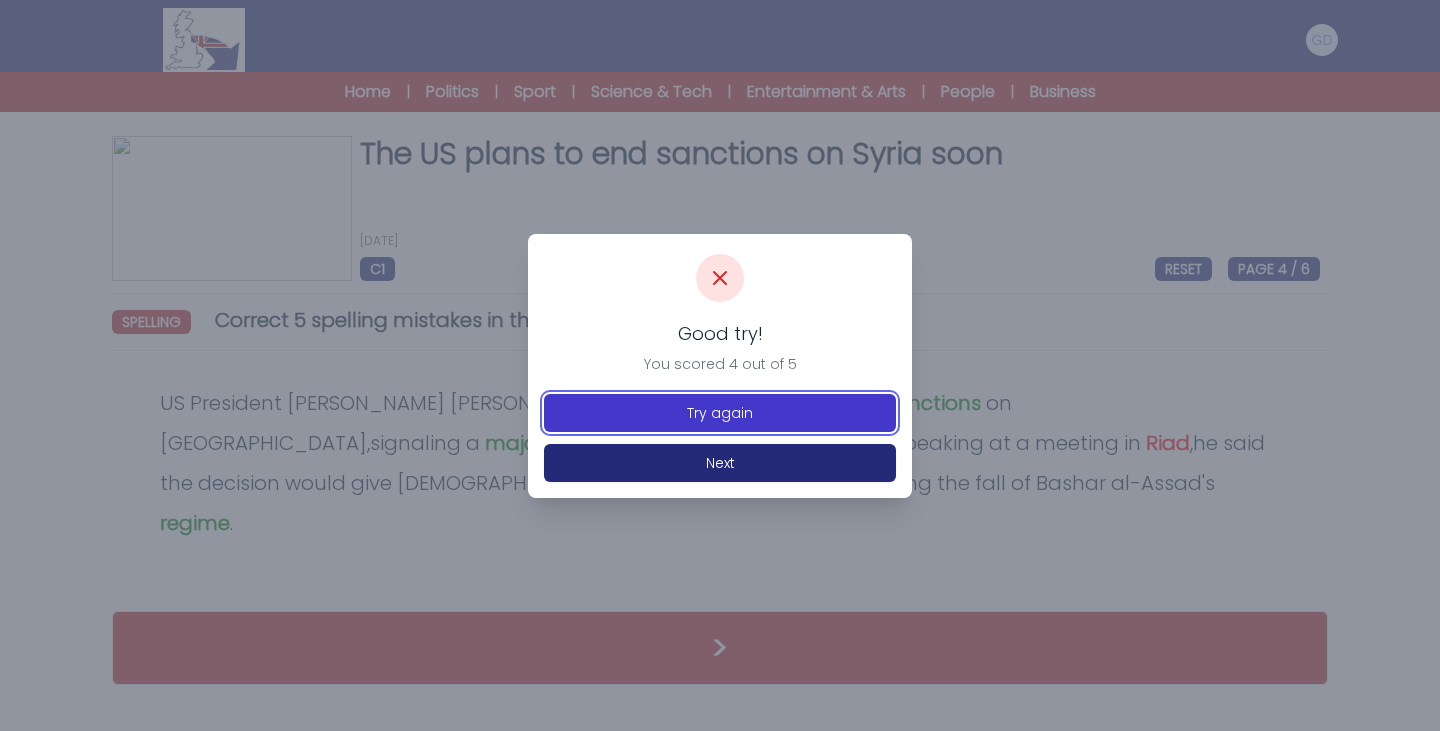 click on "Try again" at bounding box center (720, 413) 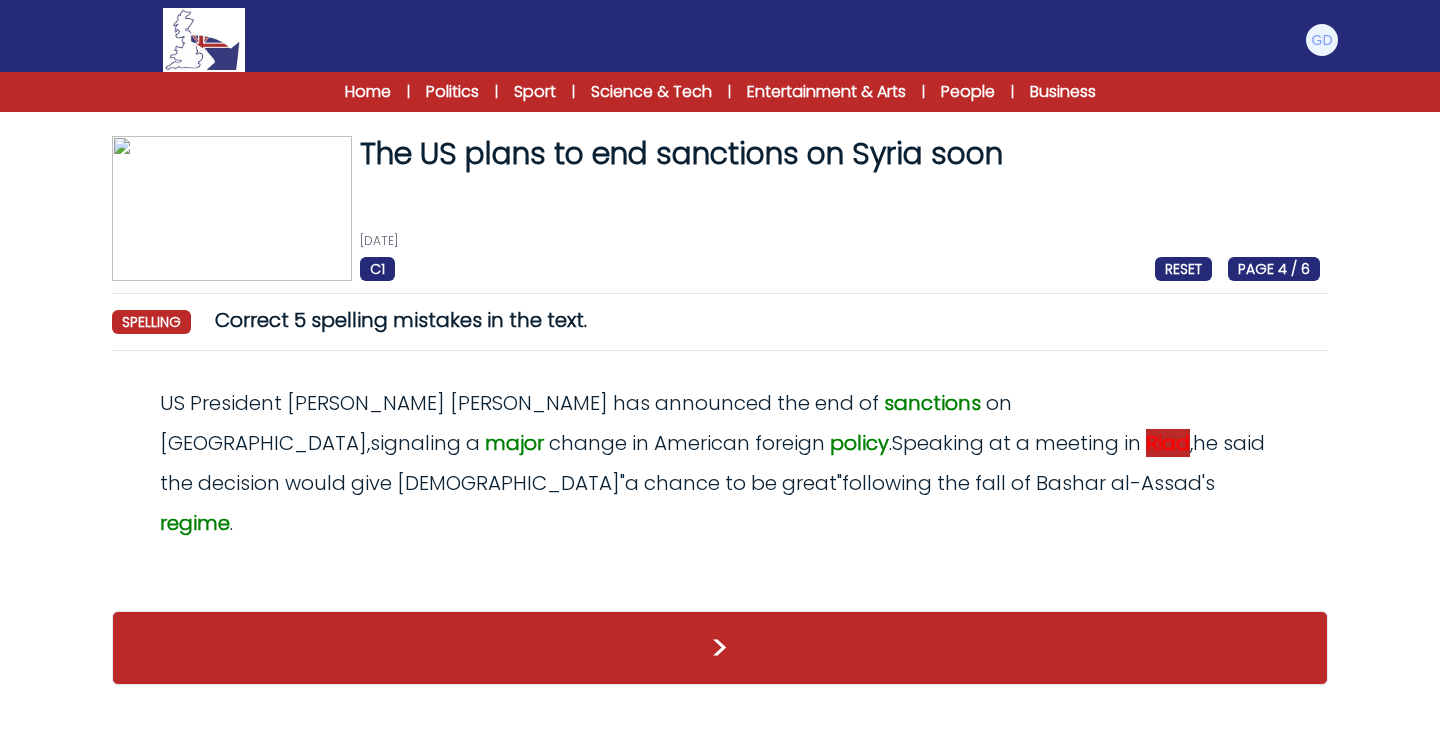 click on "Riad" at bounding box center (1168, 443) 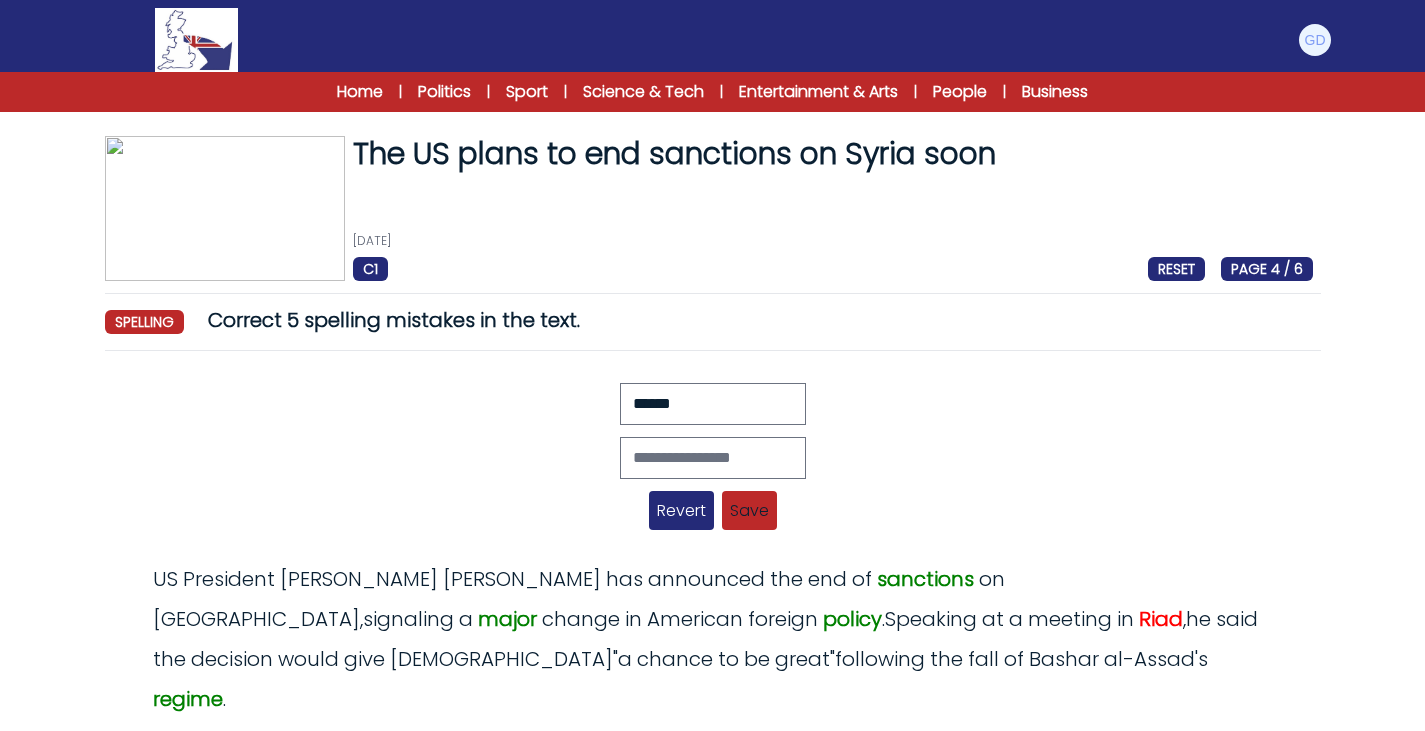 click on "Revert" at bounding box center (681, 510) 